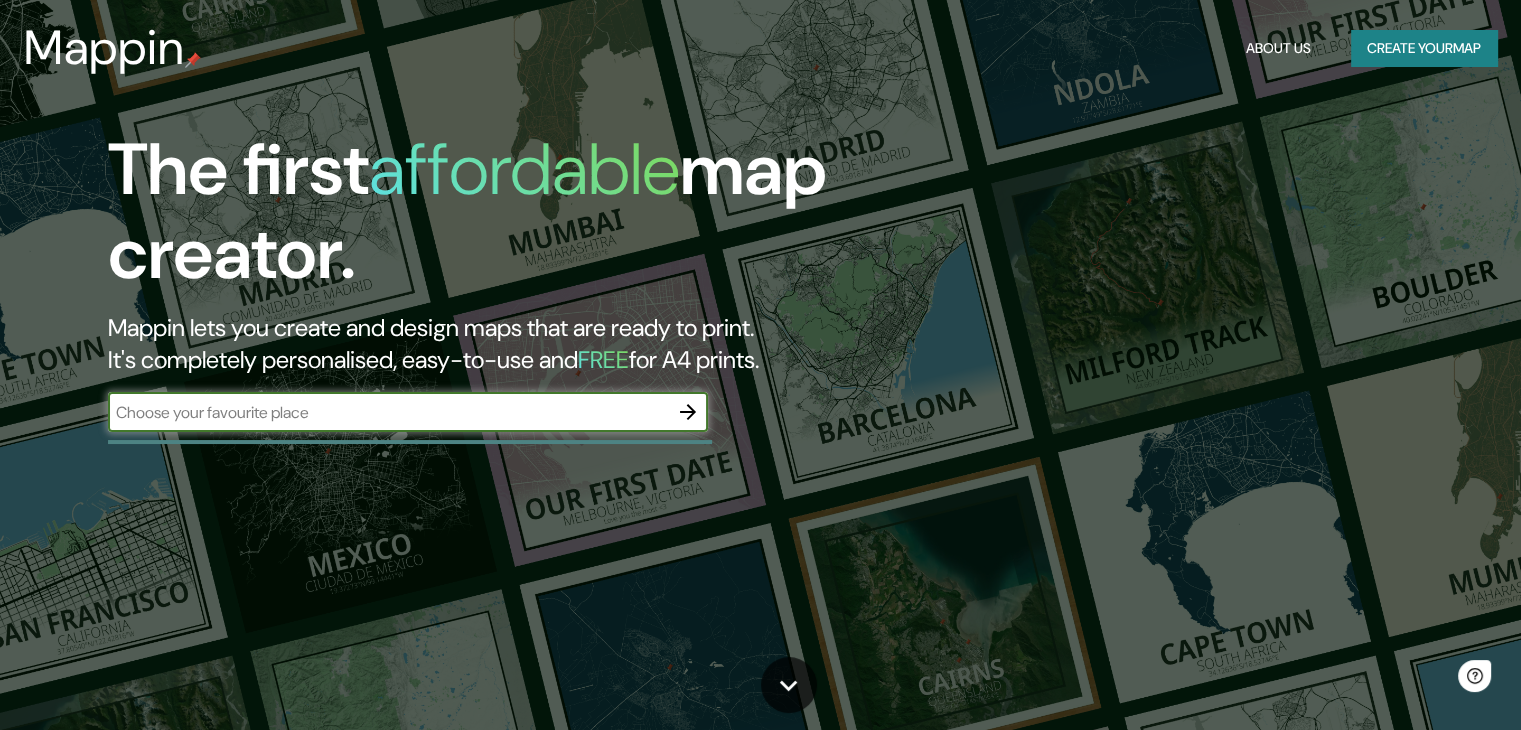 scroll, scrollTop: 0, scrollLeft: 0, axis: both 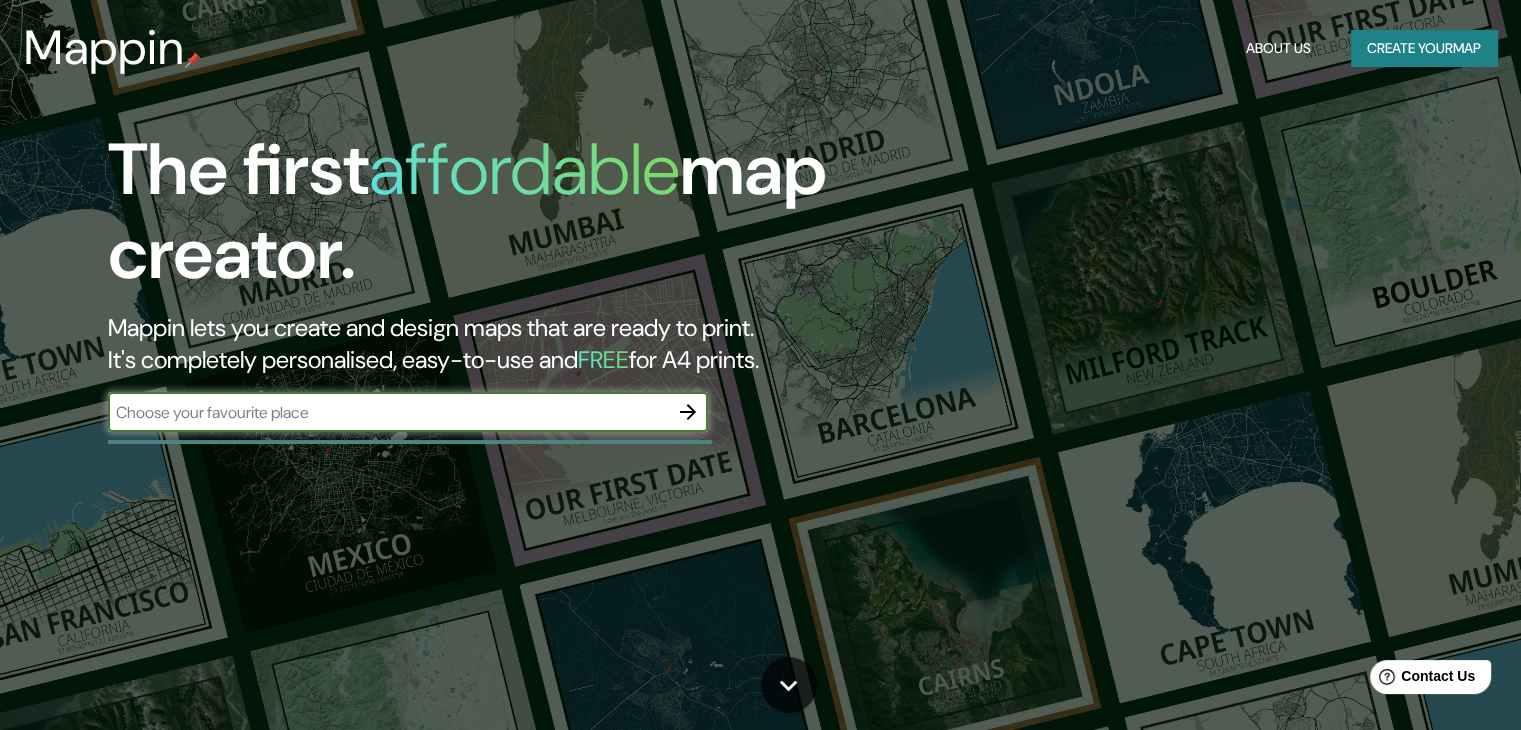 click on "Create your   map" at bounding box center [1424, 48] 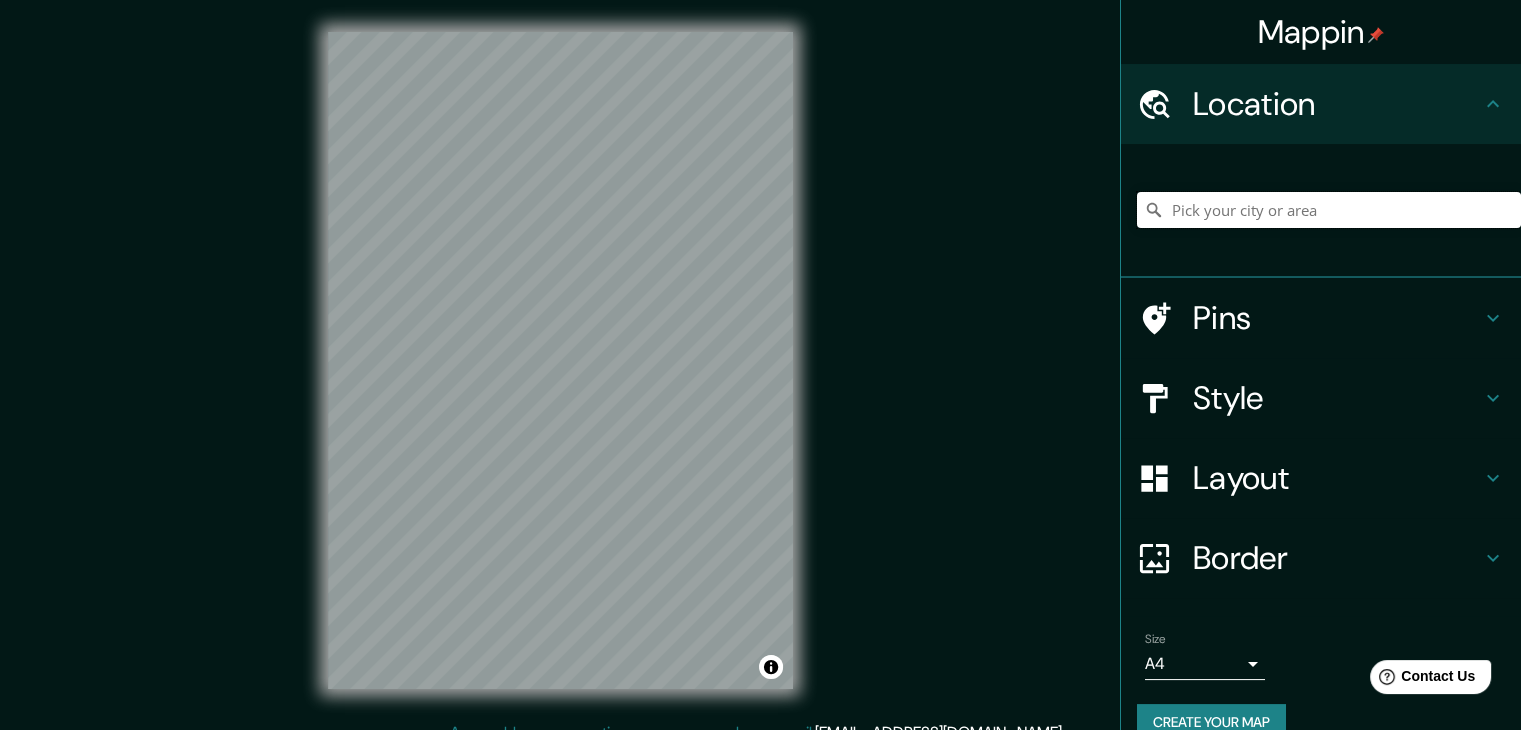 click at bounding box center [1329, 210] 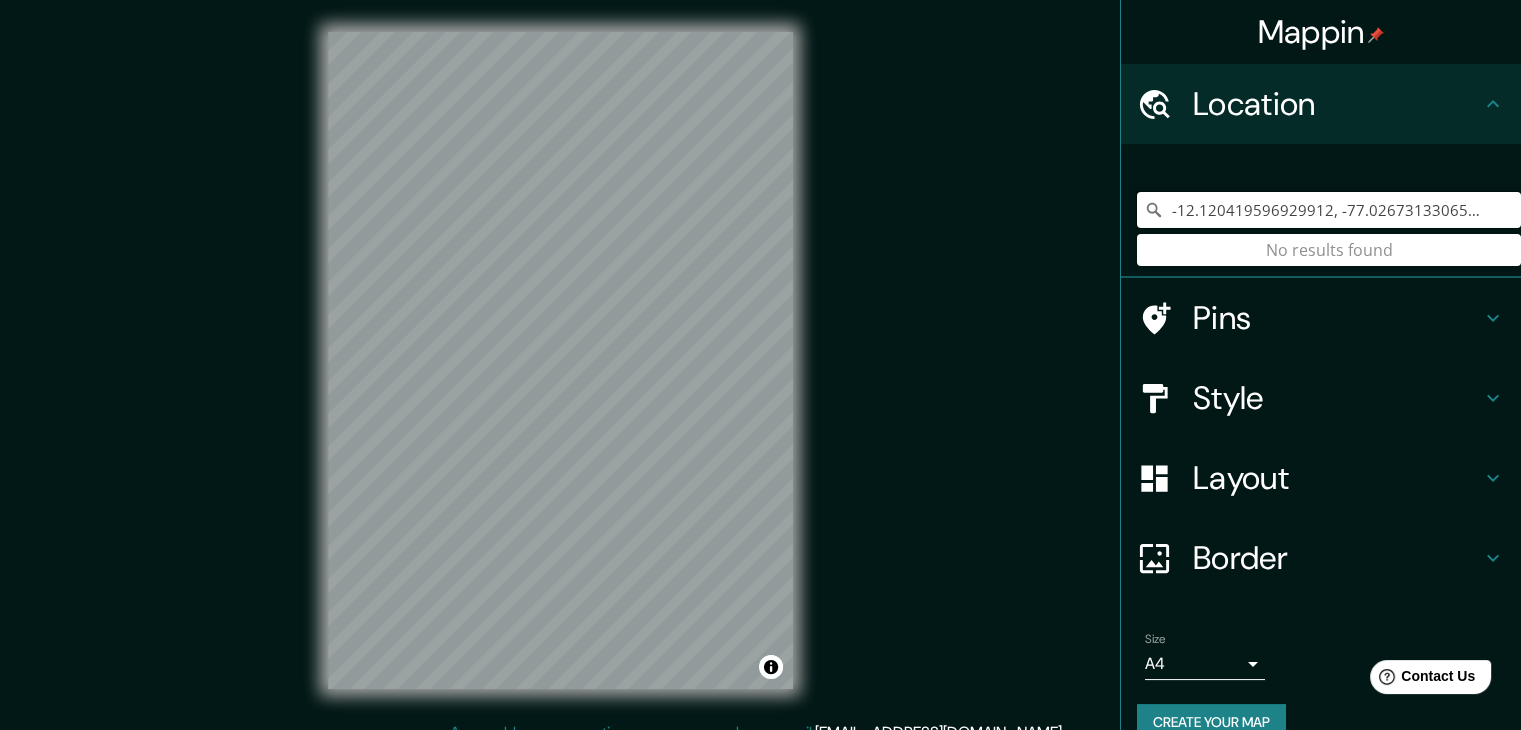 type on "-12.120419596929912, -77.02673133065491" 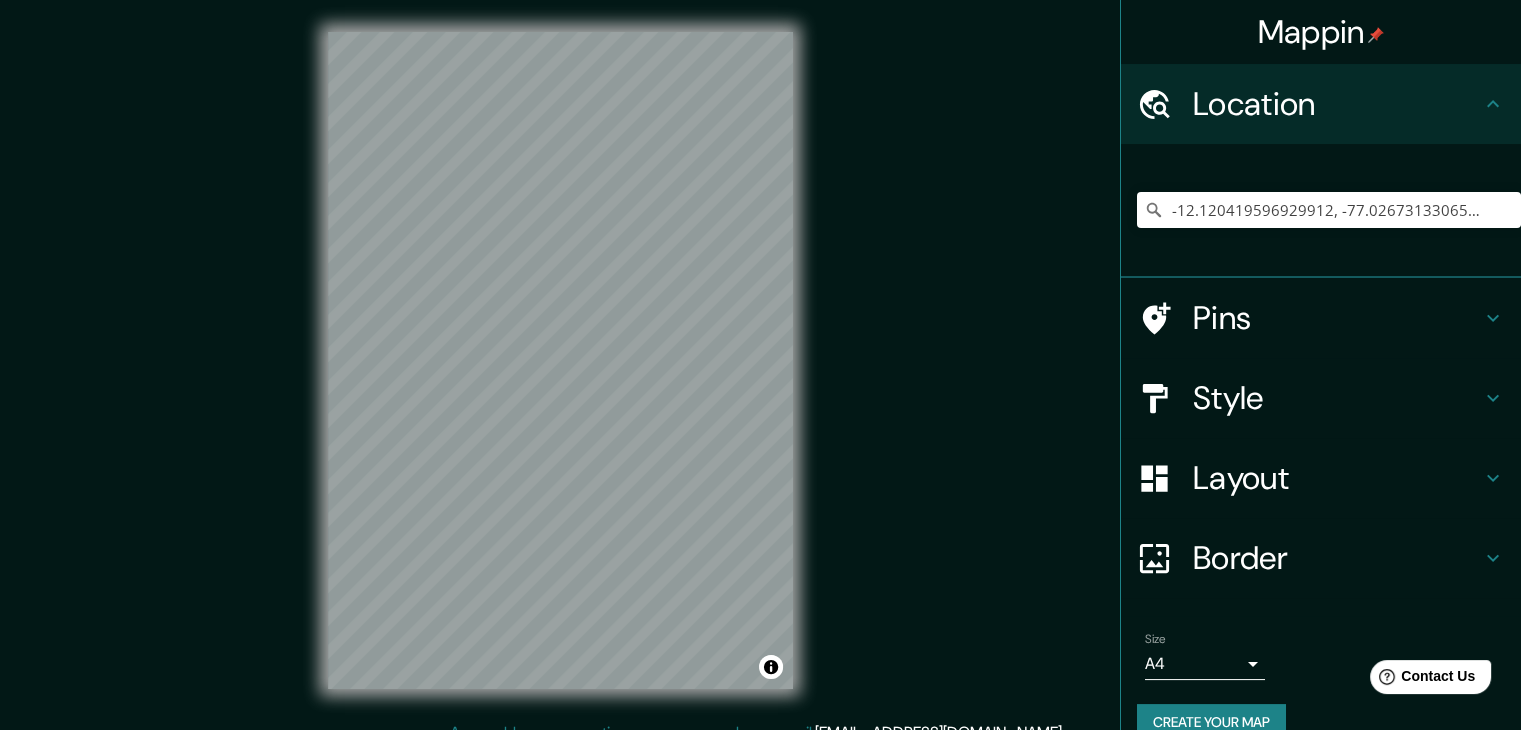 click on "Mappin Location -12.120419596929912, -77.02673133065491 No results found Pins Style Layout Border Choose a border.  Hint : you can make layers of the frame opaque to create some cool effects. None Simple Transparent Fancy Size A4 single Create your map © Mapbox   © OpenStreetMap   Improve this map Any problems, suggestions, or concerns please email    help@mappin.pro . . ." at bounding box center (760, 376) 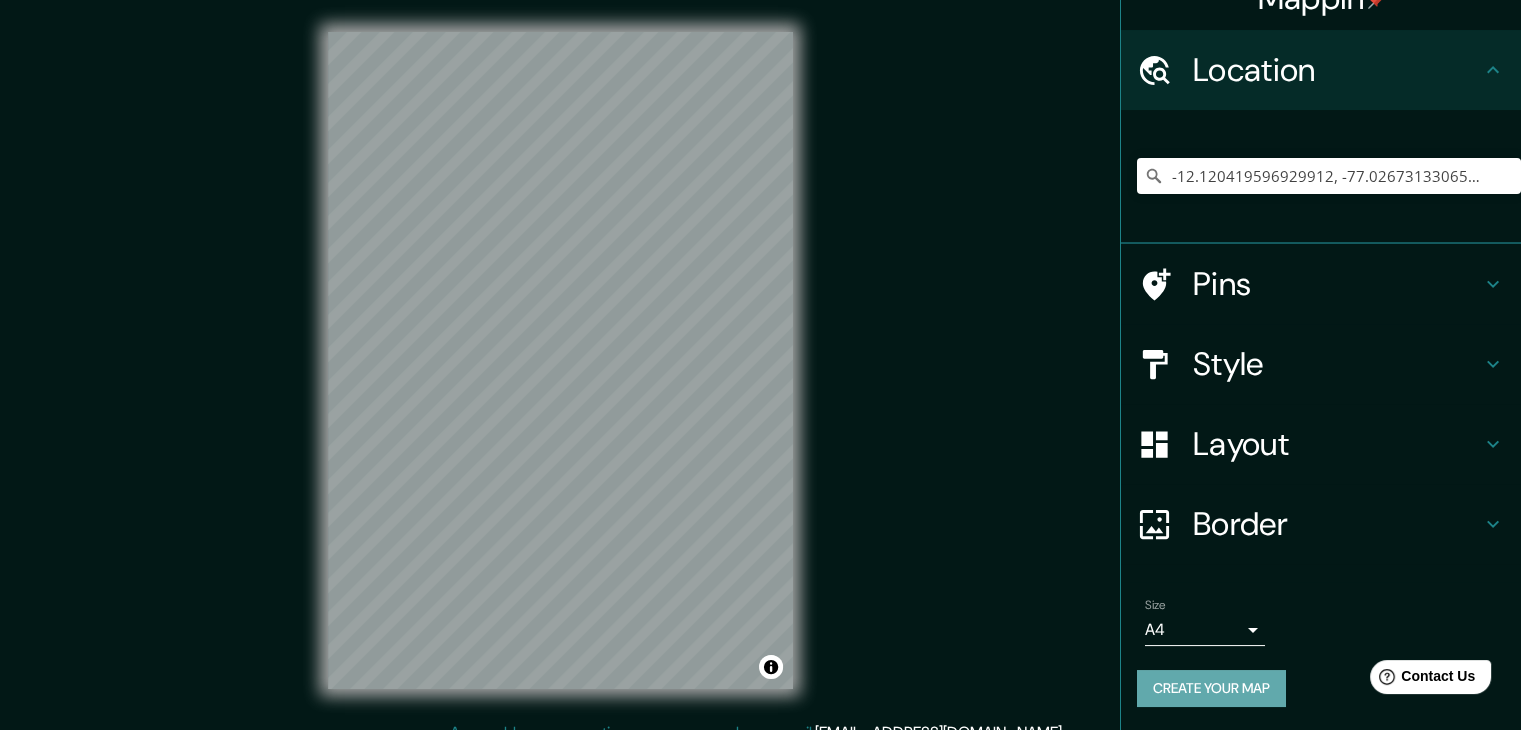 click on "Create your map" at bounding box center [1211, 688] 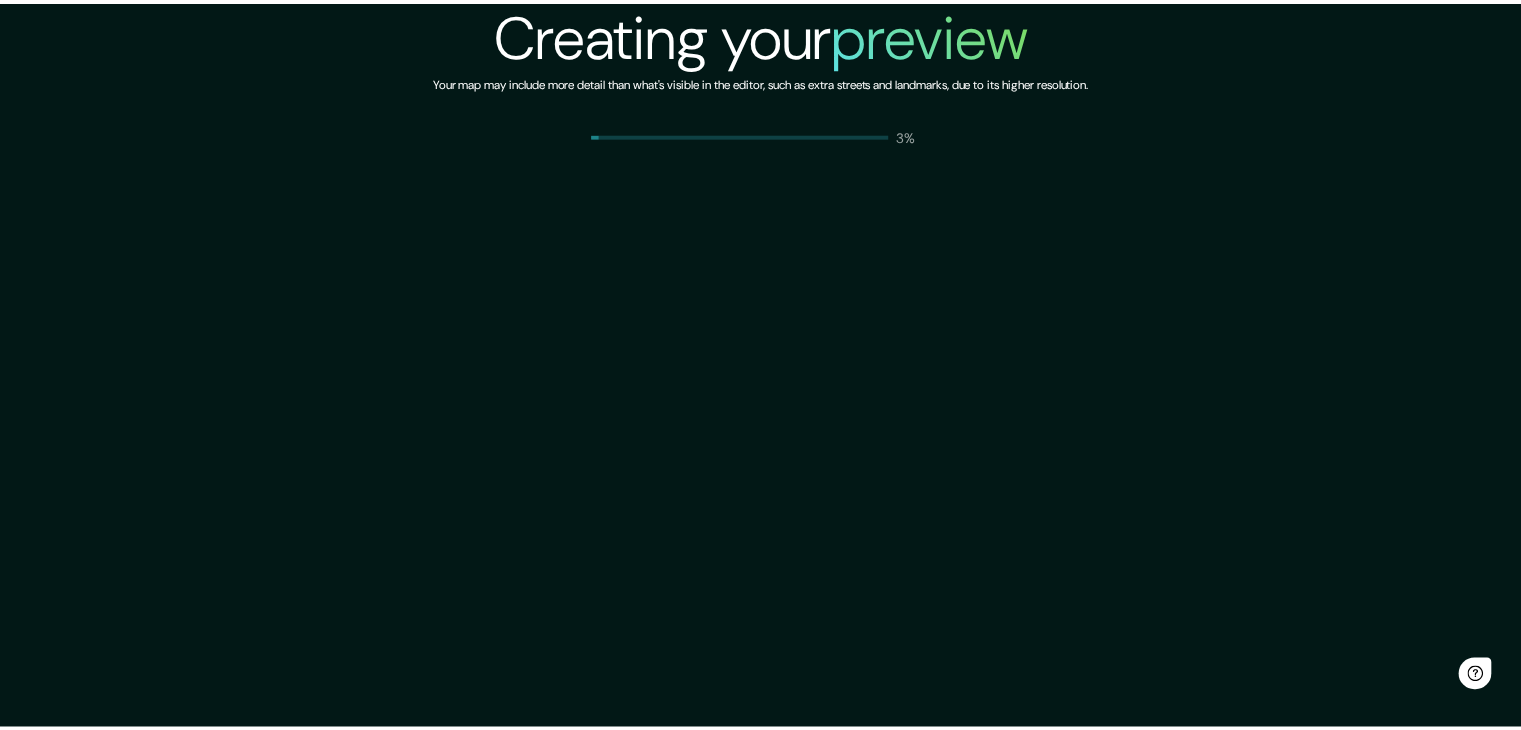 scroll, scrollTop: 0, scrollLeft: 0, axis: both 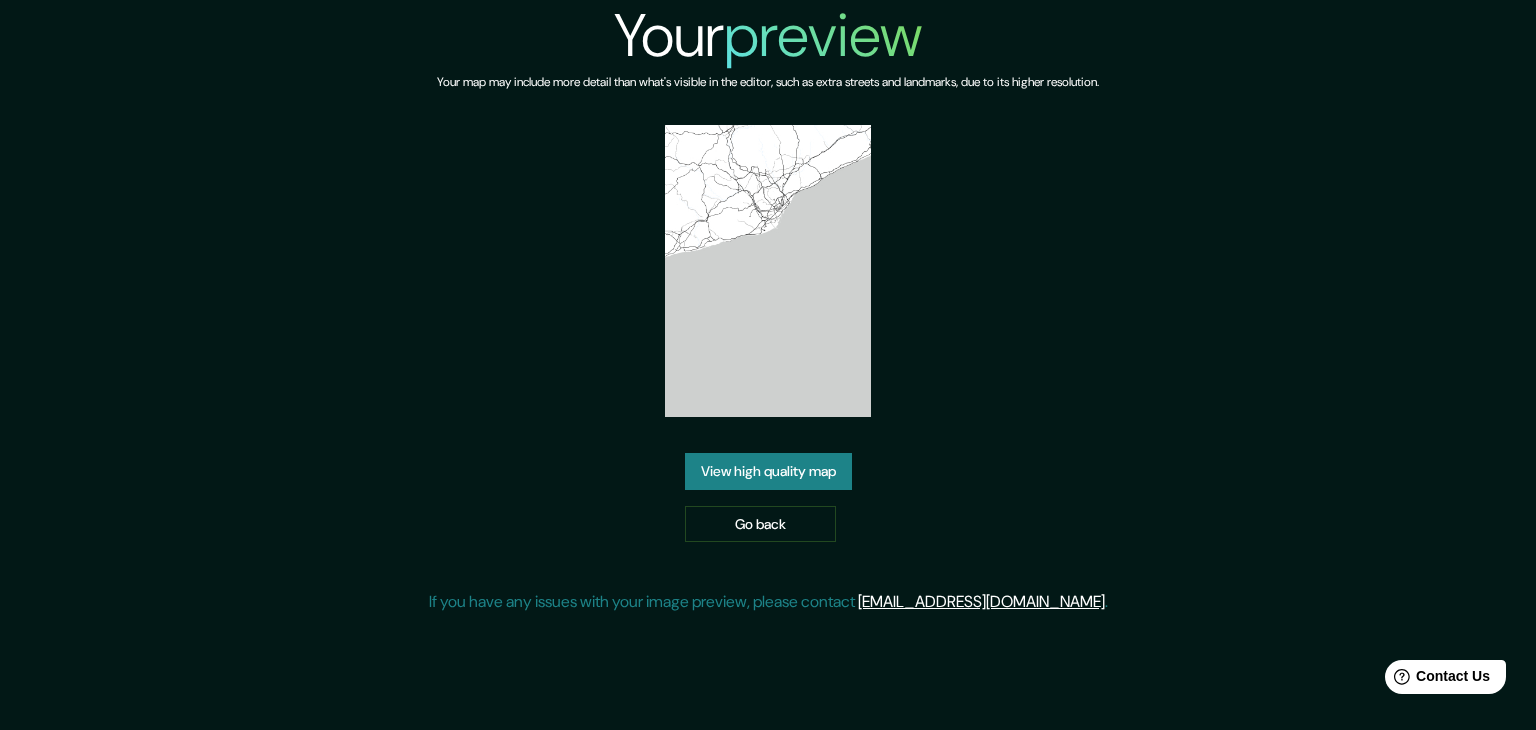 click on "View high quality map" at bounding box center [768, 471] 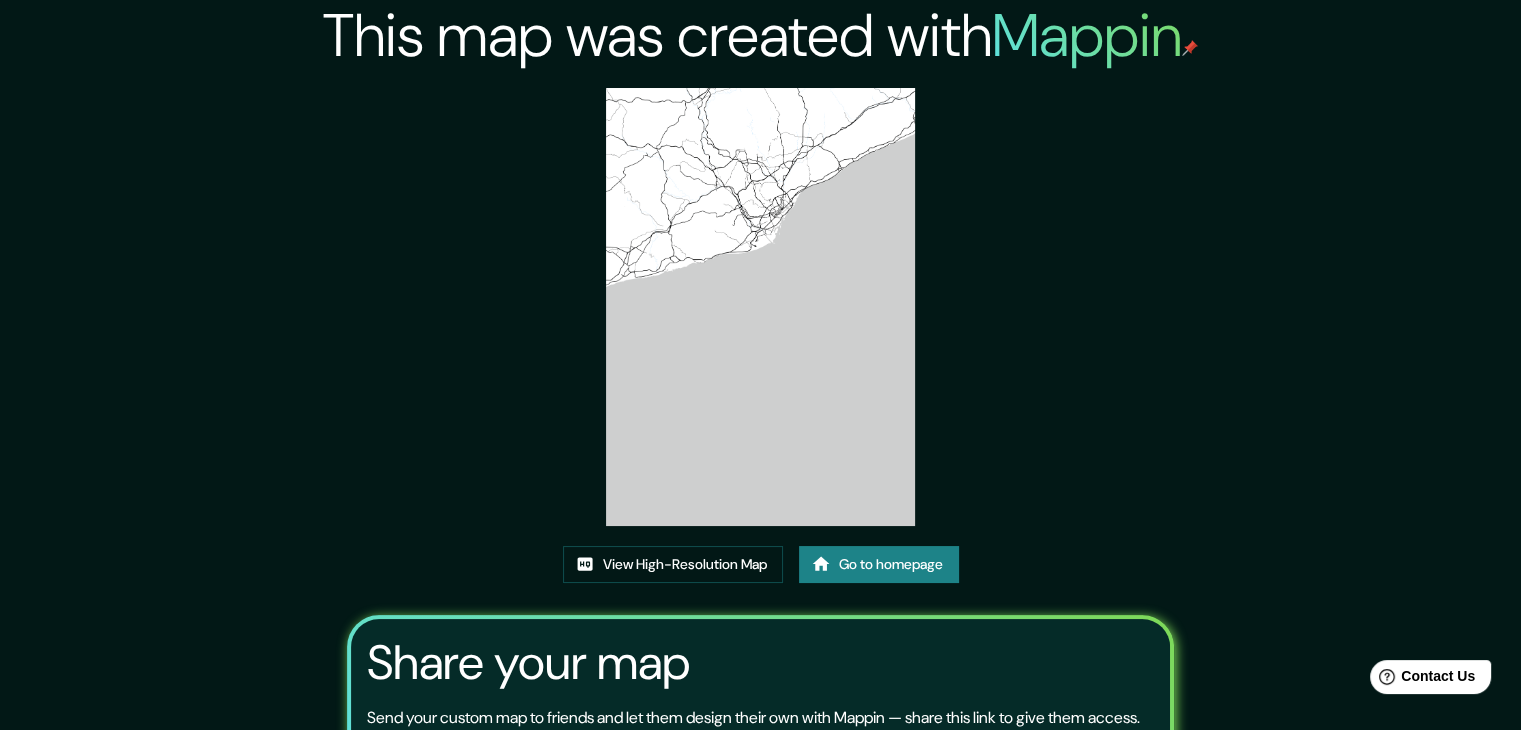 scroll, scrollTop: 0, scrollLeft: 0, axis: both 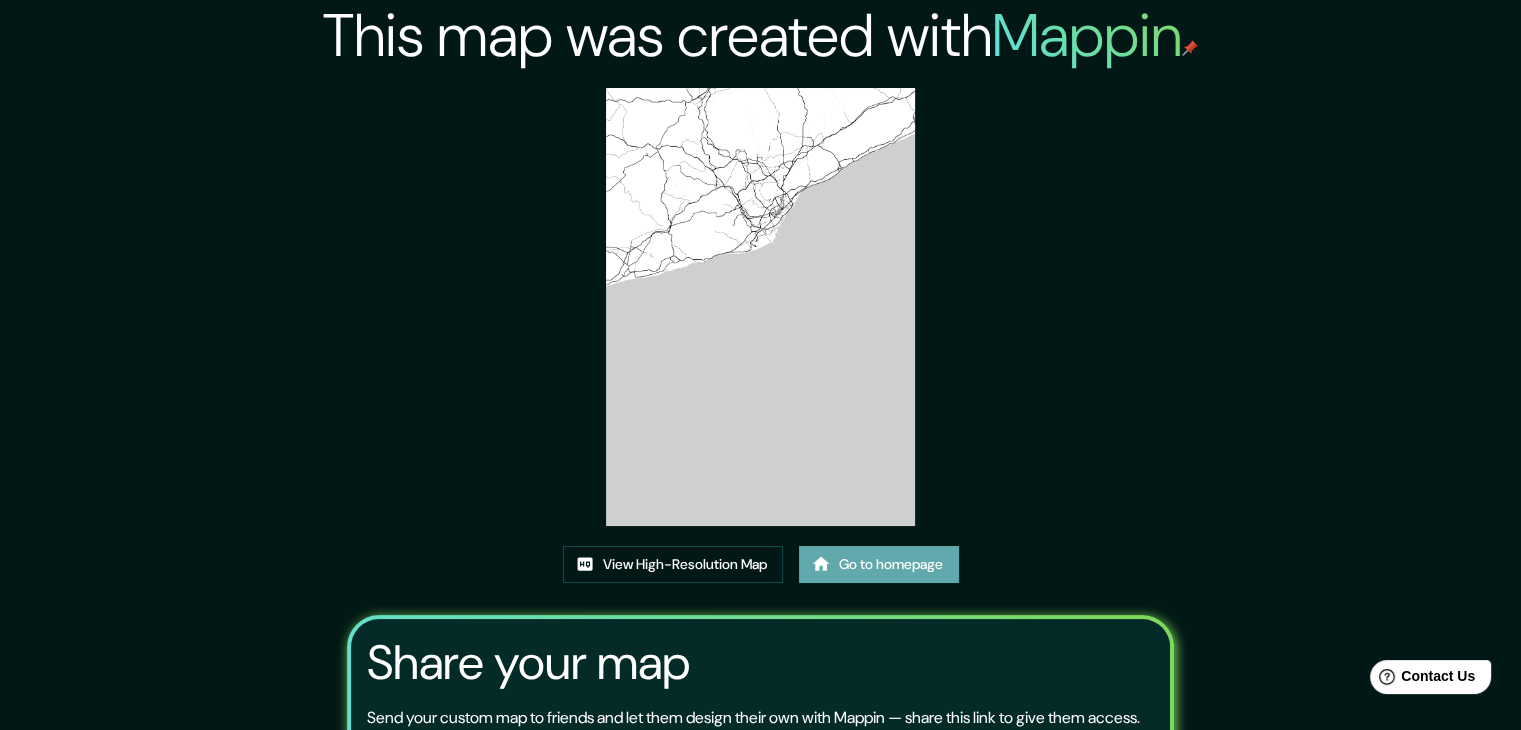 click on "Go to homepage" at bounding box center [879, 564] 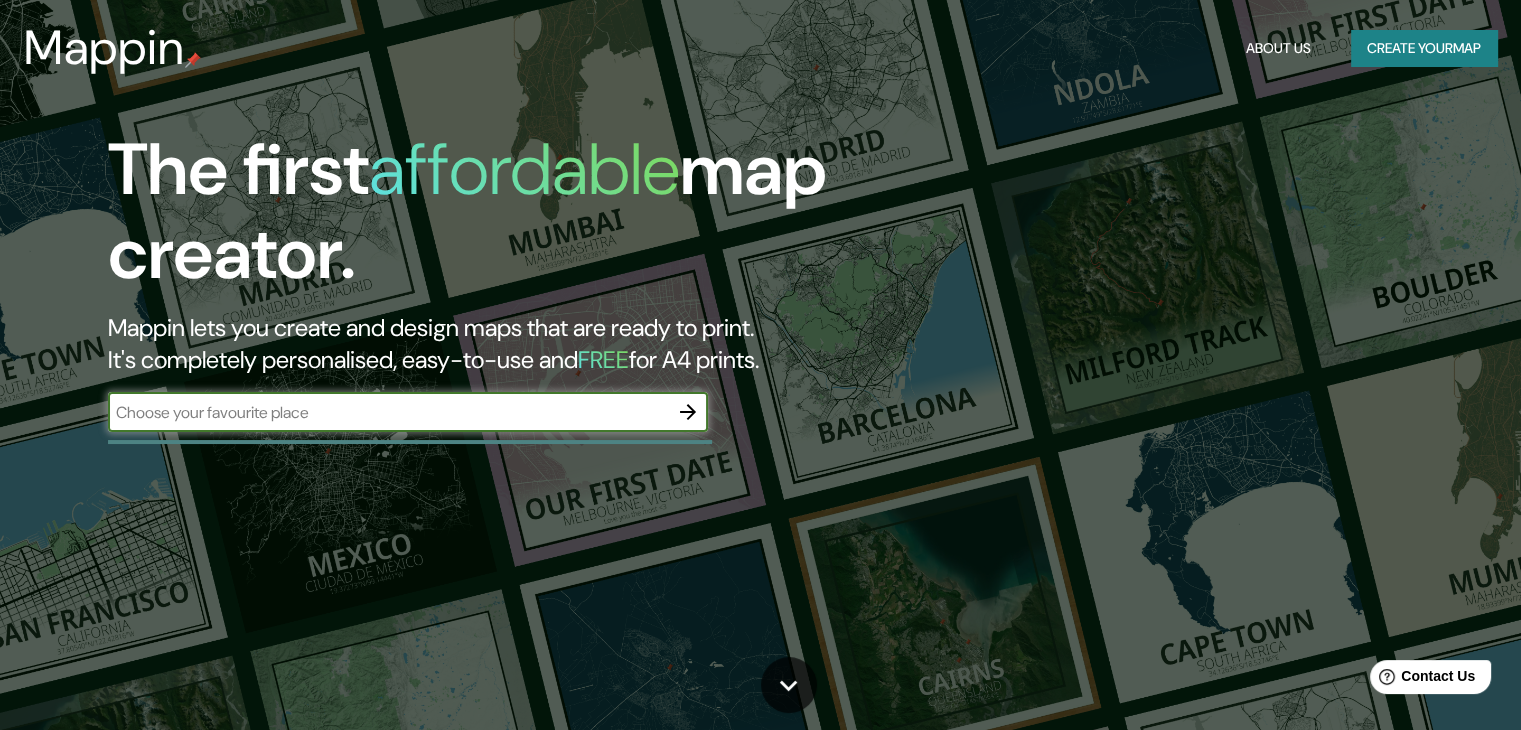 click on "Create your   map" at bounding box center [1424, 48] 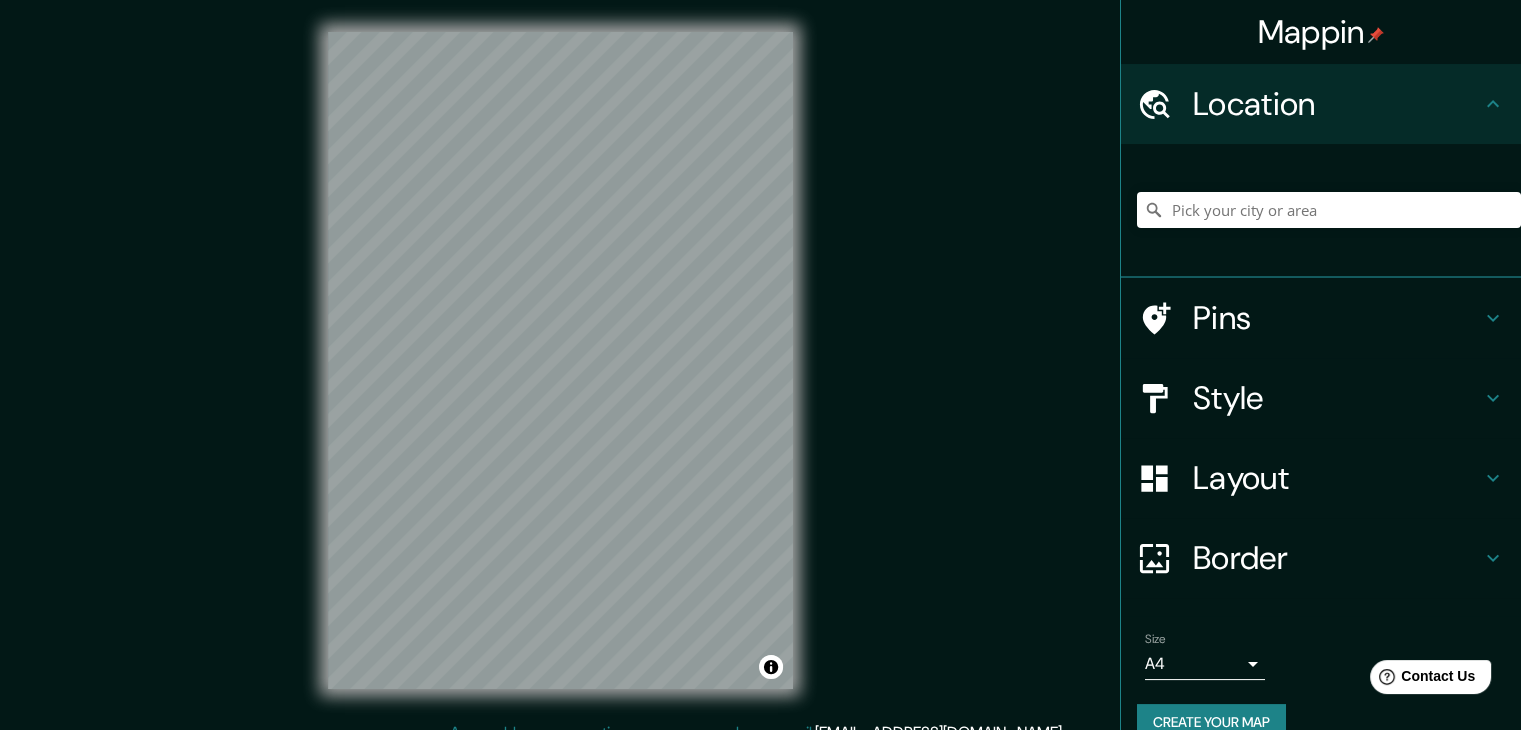 click on "Location" at bounding box center [1337, 104] 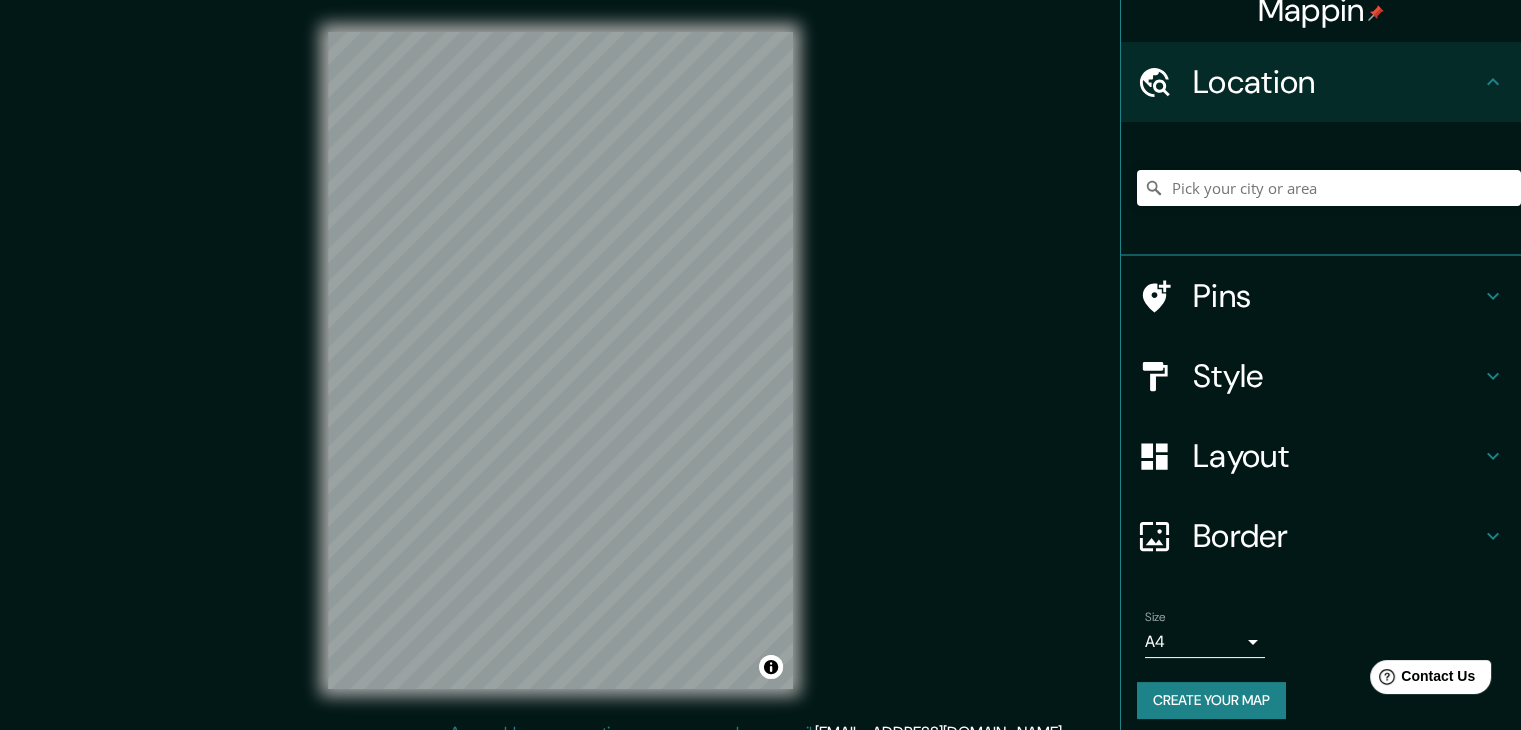 scroll, scrollTop: 34, scrollLeft: 0, axis: vertical 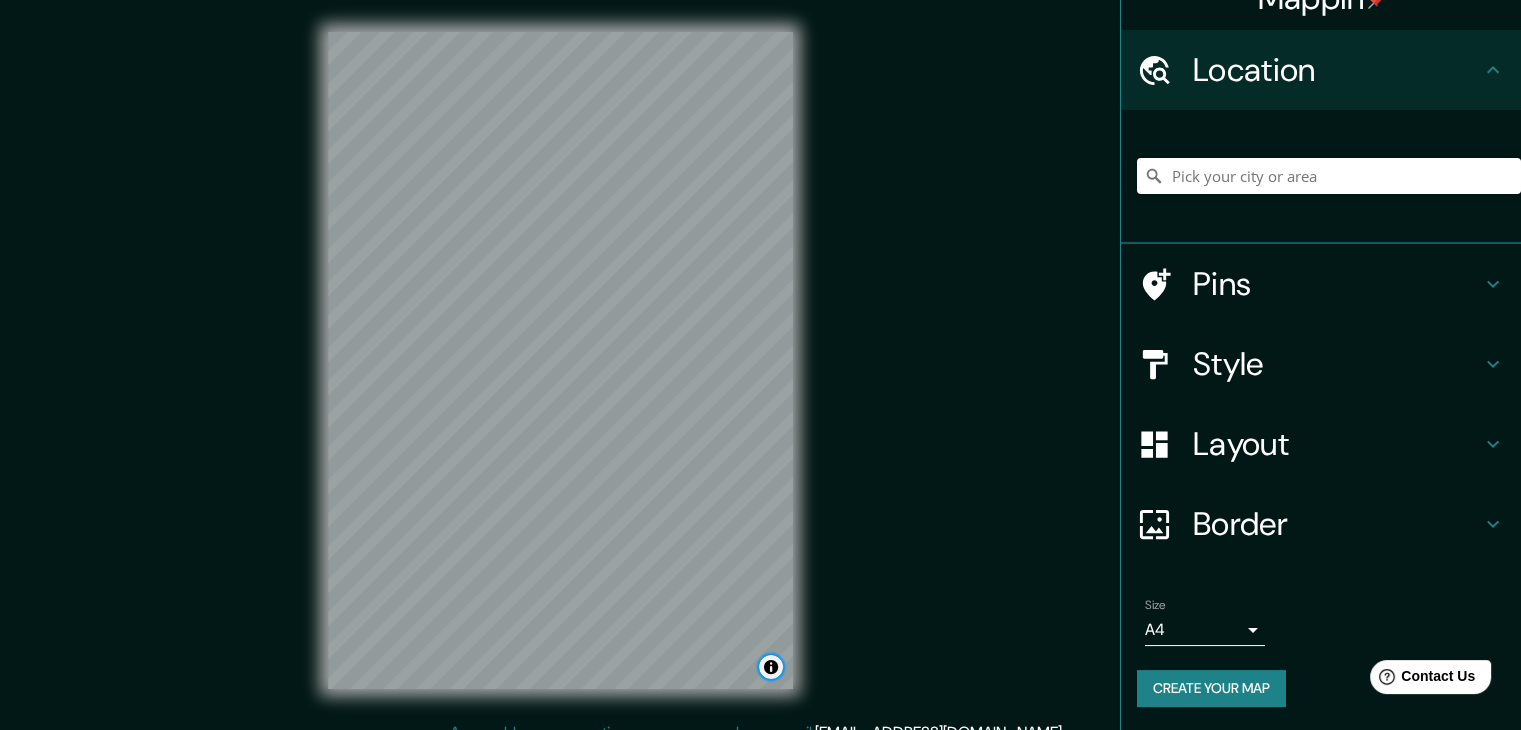 click at bounding box center [771, 667] 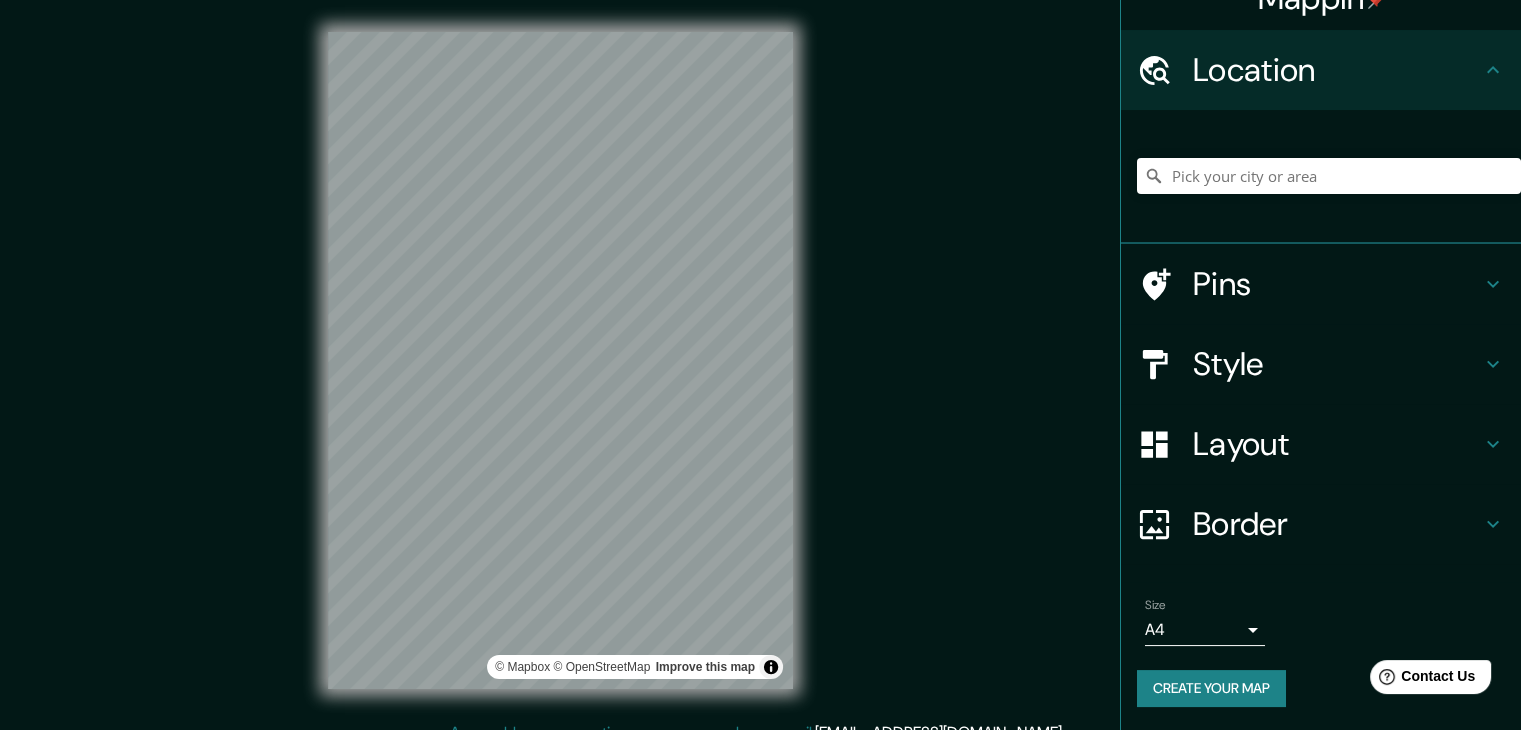 click on "Mappin Location Pins Style Layout Border Choose a border.  Hint : you can make layers of the frame opaque to create some cool effects. None Simple Transparent Fancy Size A4 single Create your map © Mapbox   © OpenStreetMap   Improve this map Any problems, suggestions, or concerns please email    [EMAIL_ADDRESS][DOMAIN_NAME] . . ." at bounding box center (760, 376) 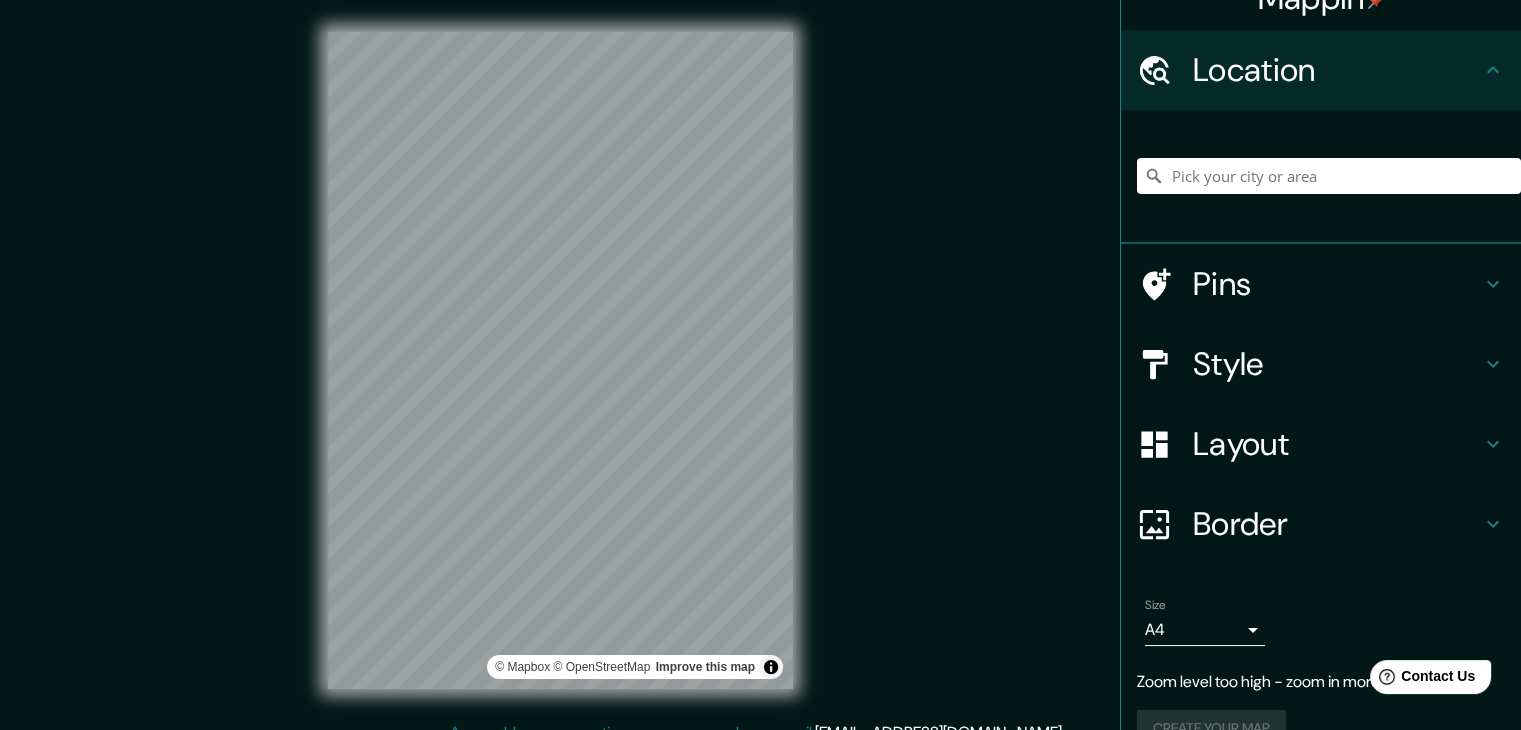 drag, startPoint x: 1215, startPoint y: 255, endPoint x: 1209, endPoint y: 266, distance: 12.529964 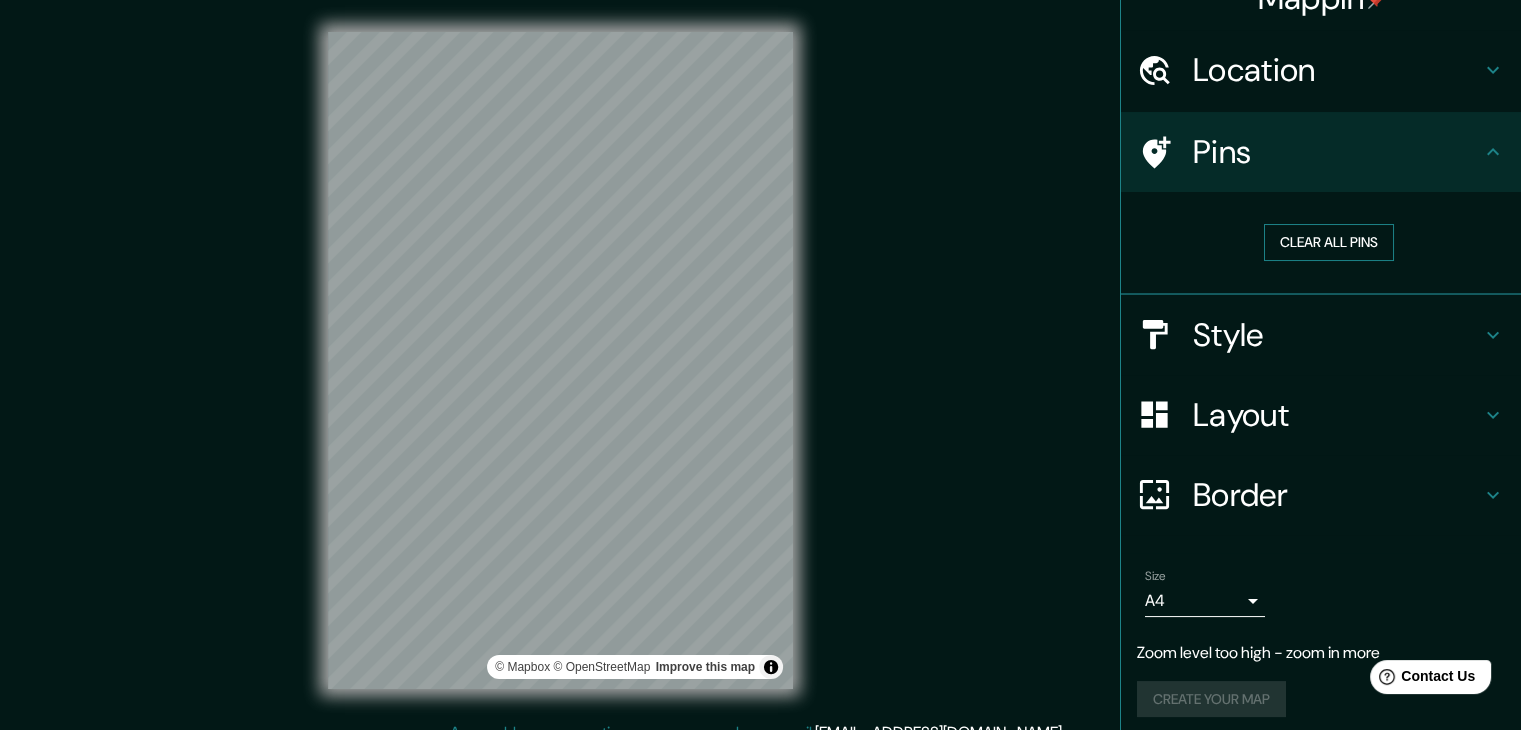 click on "Clear all pins" at bounding box center [1329, 242] 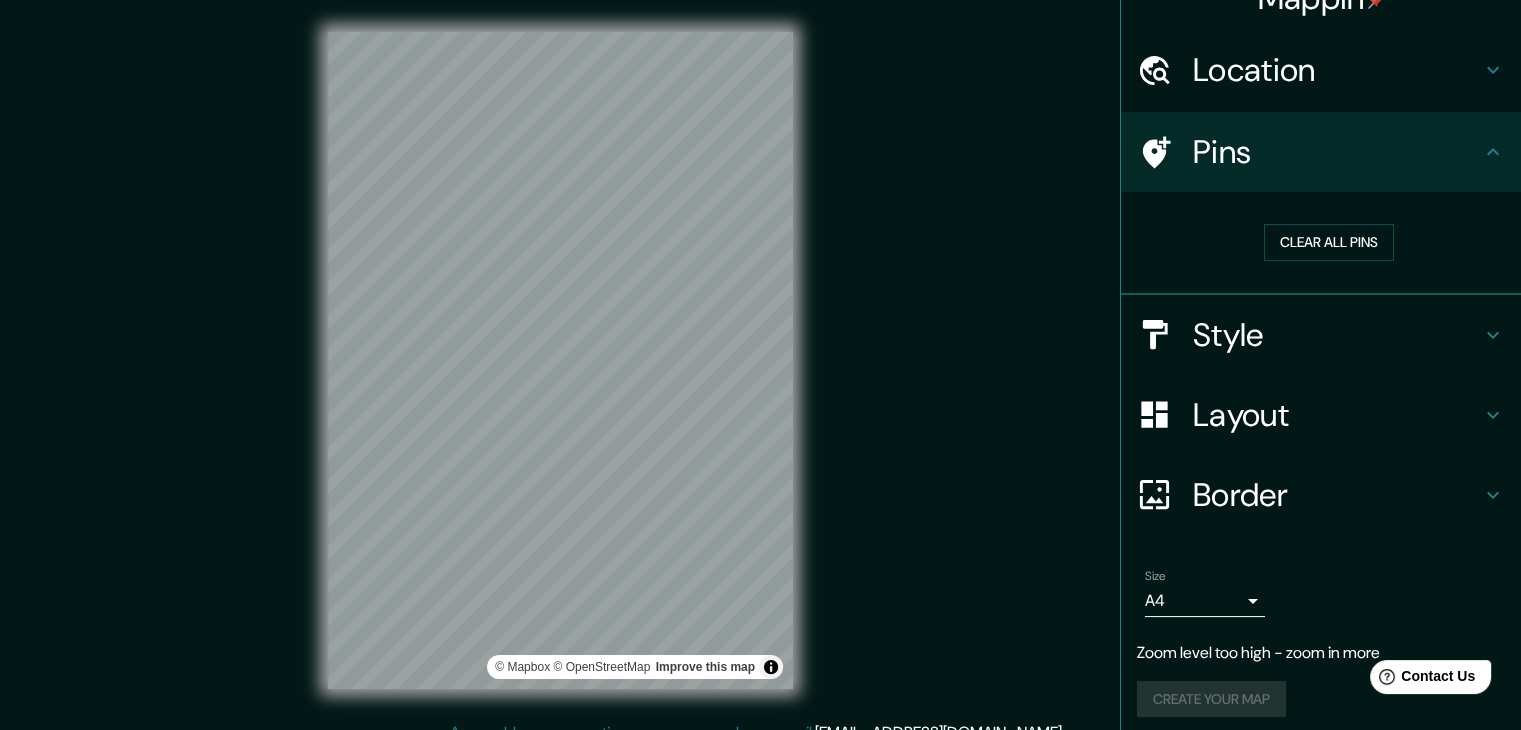 click on "Location" at bounding box center (1321, 70) 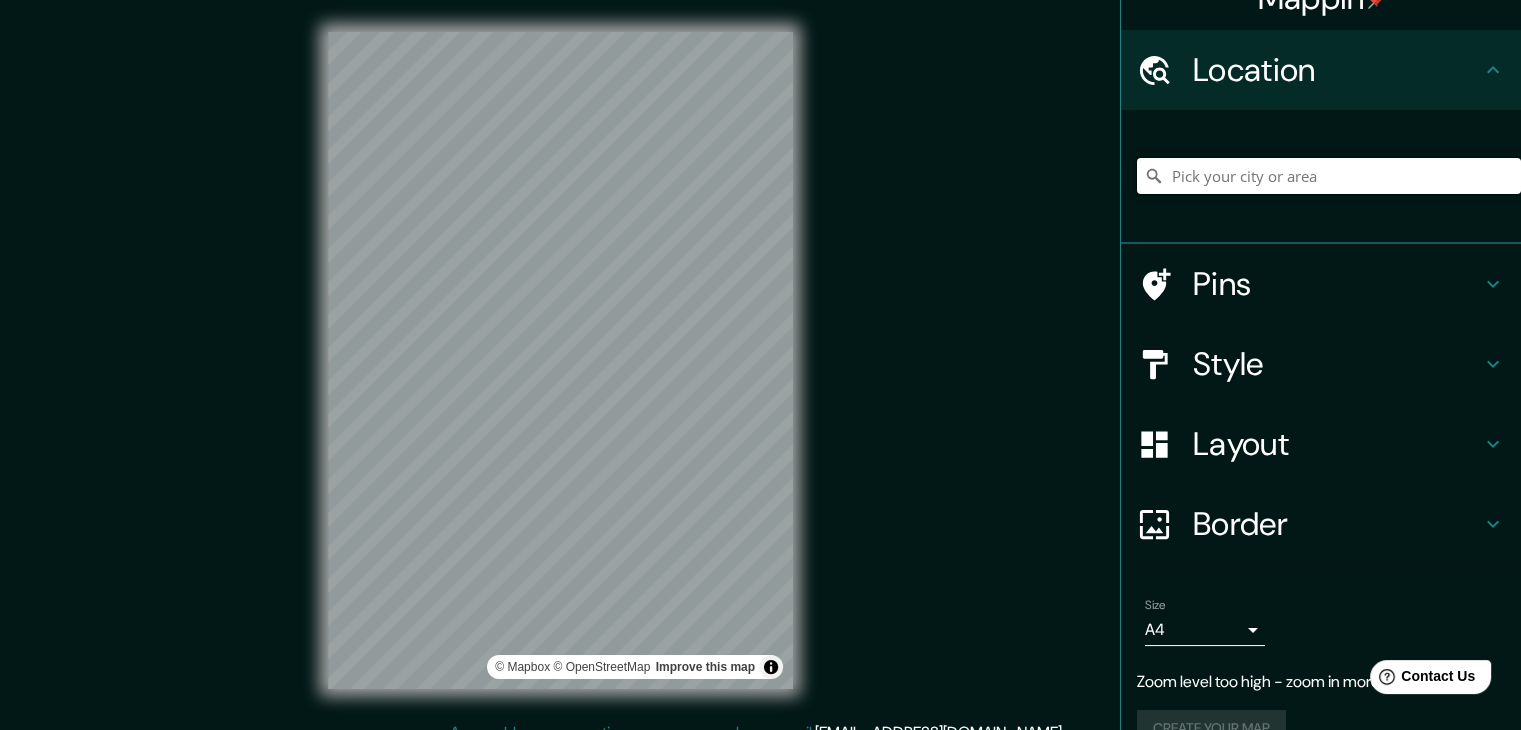 click at bounding box center (1329, 176) 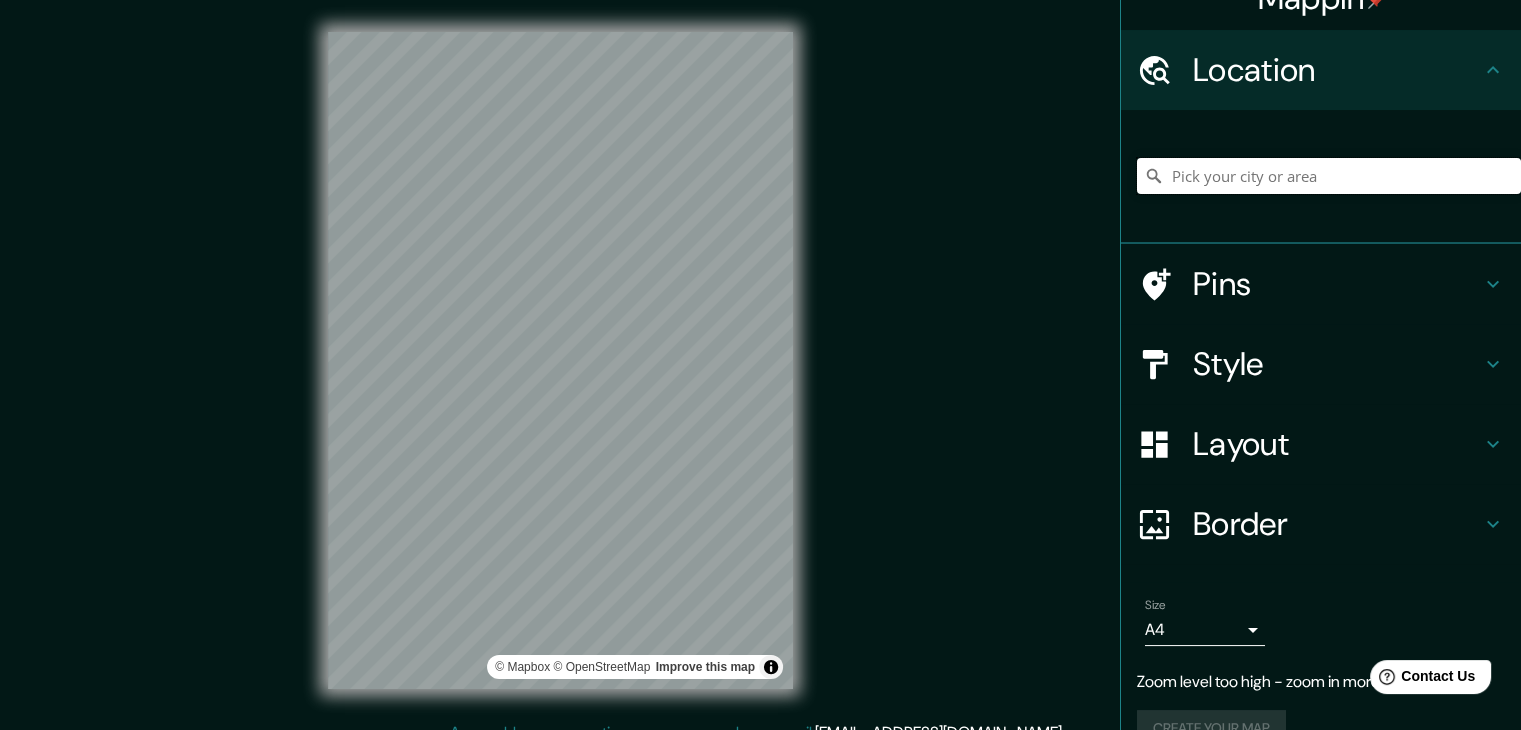 paste on "-12.120419596929912, -77.02673133065491" 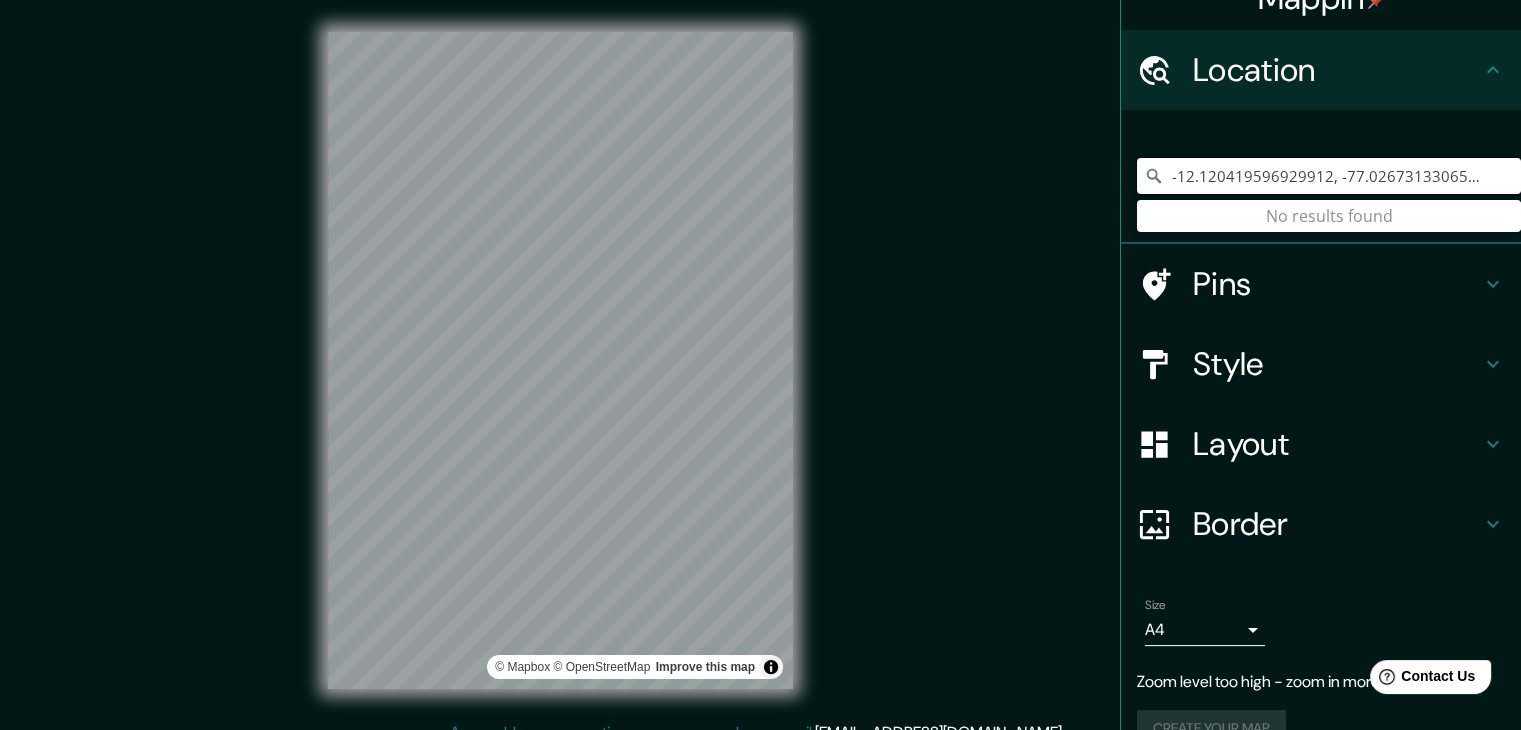 type on "-12.120419596929912, -77.02673133065491" 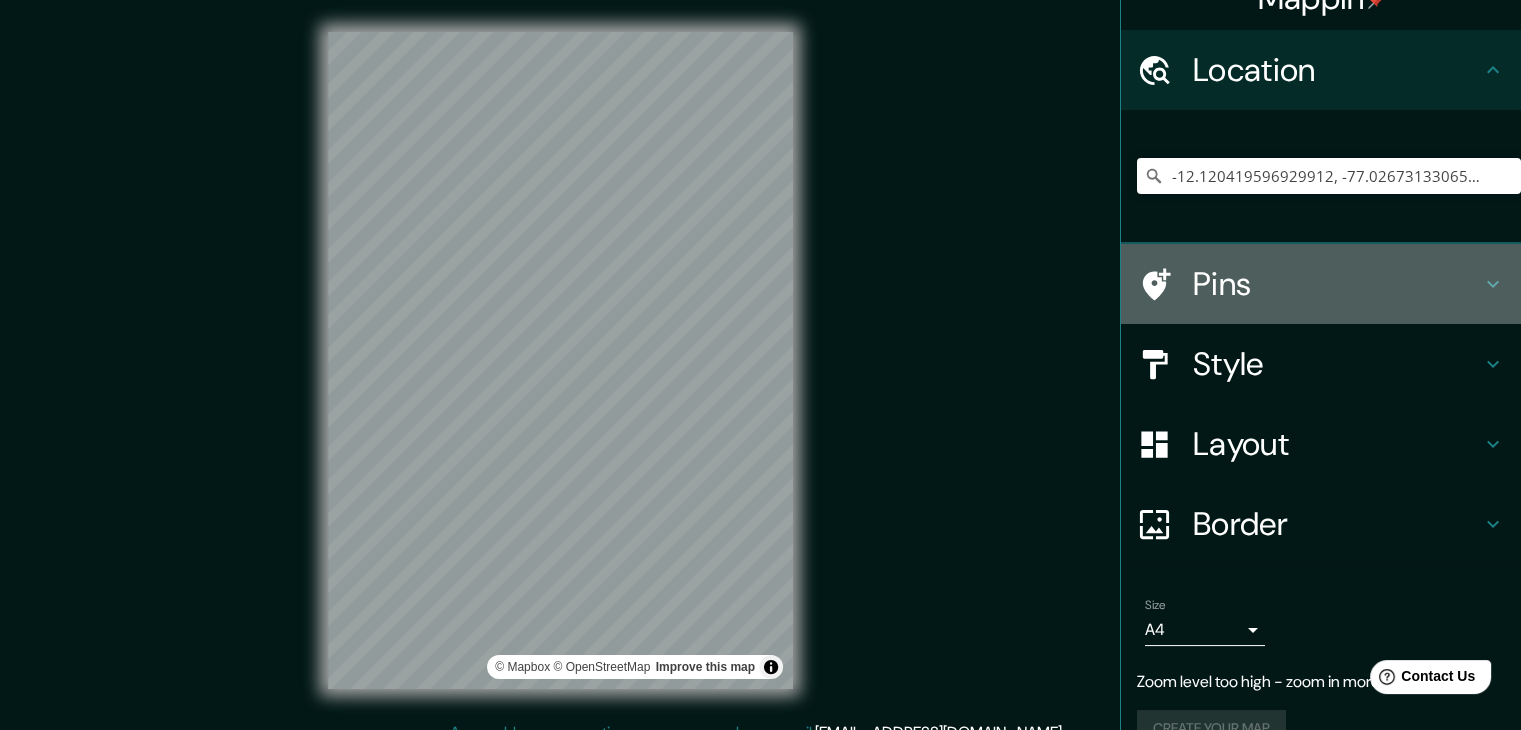 click on "Pins" at bounding box center [1337, 284] 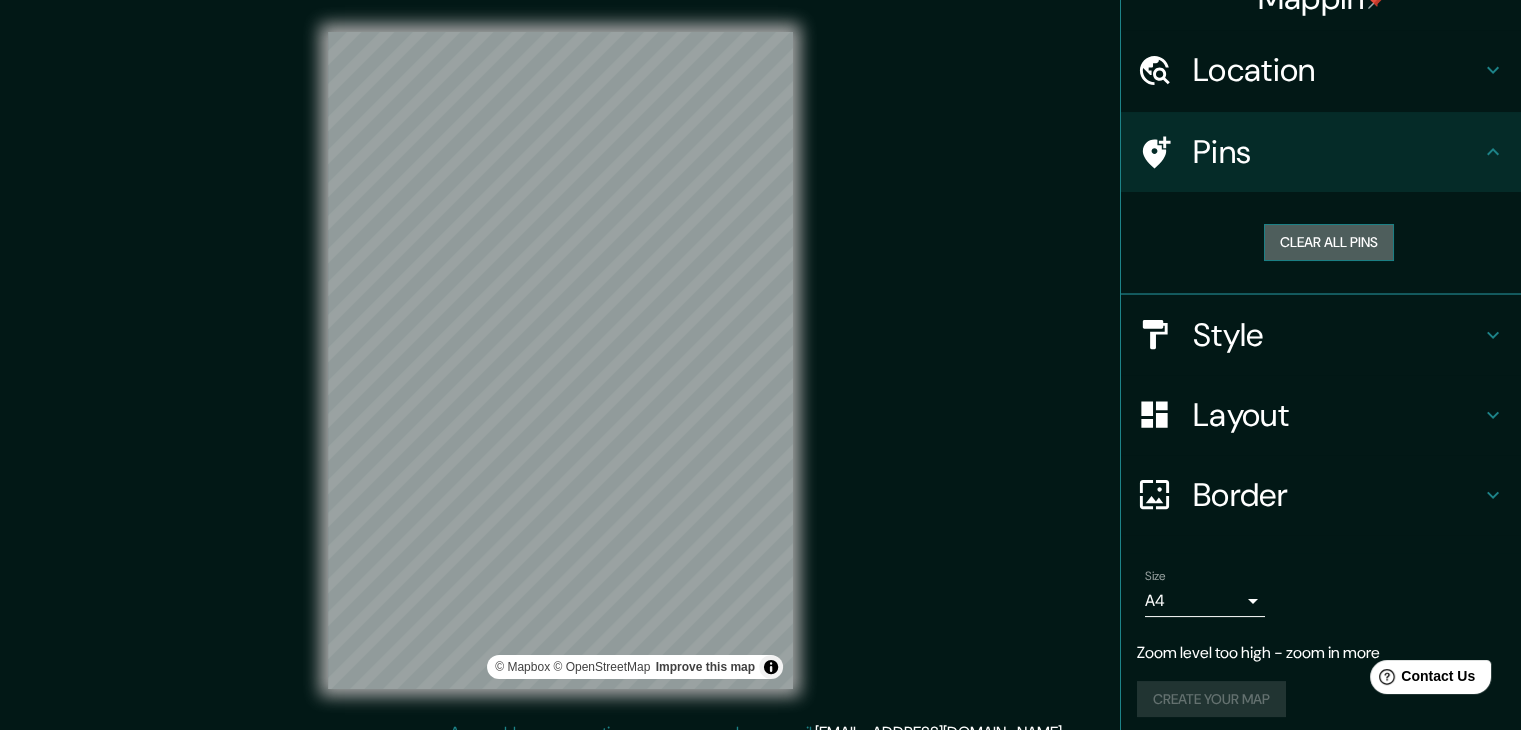 click on "Clear all pins" at bounding box center [1329, 242] 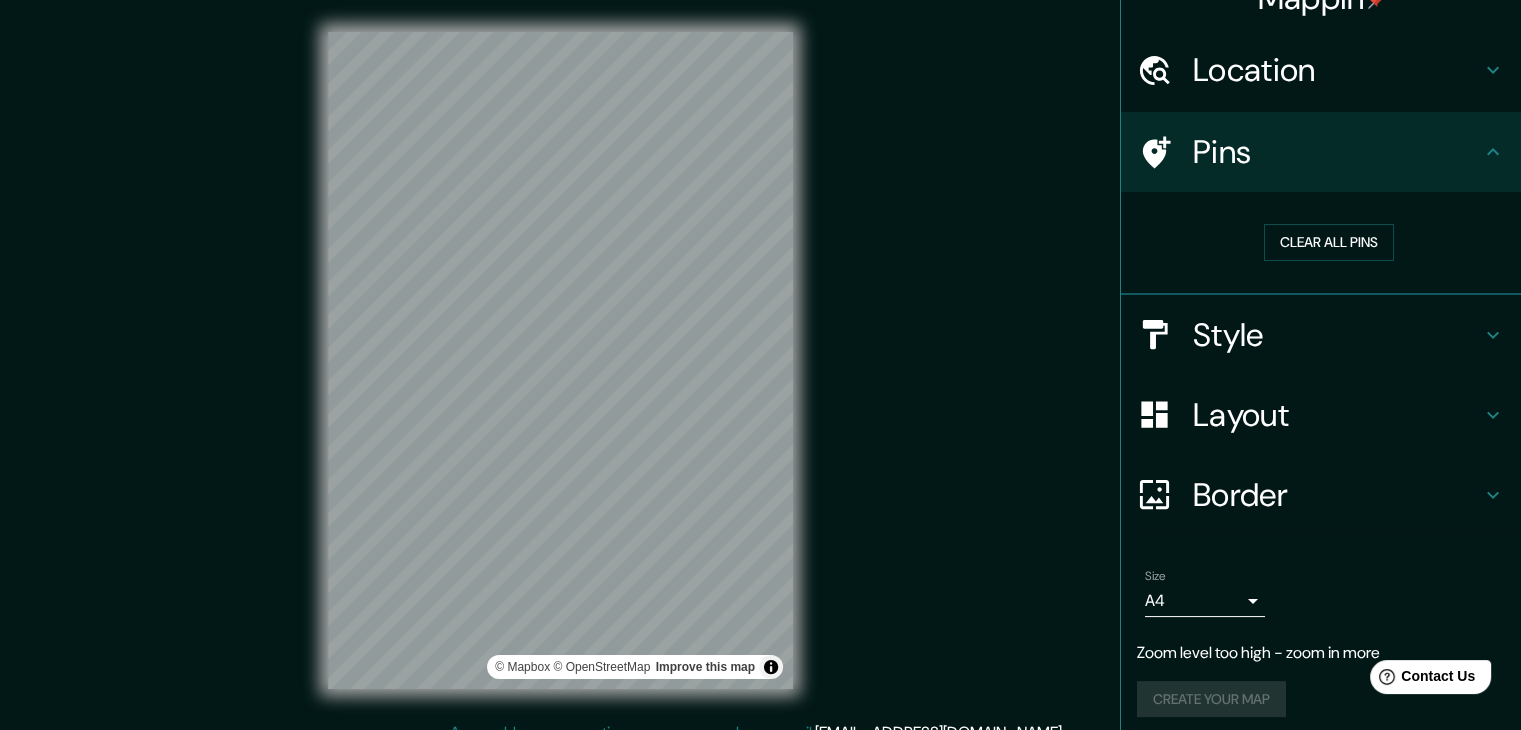 click on "Mappin Location [GEOGRAPHIC_DATA] No results found Pins Clear all pins Style Layout Border Choose a border.  Hint : you can make layers of the frame opaque to create some cool effects. None Simple Transparent Fancy Size A4 single Zoom level too high - zoom in more Create your map © Mapbox   © OpenStreetMap   Improve this map Any problems, suggestions, or concerns please email    [EMAIL_ADDRESS][DOMAIN_NAME] . . ." at bounding box center (760, 365) 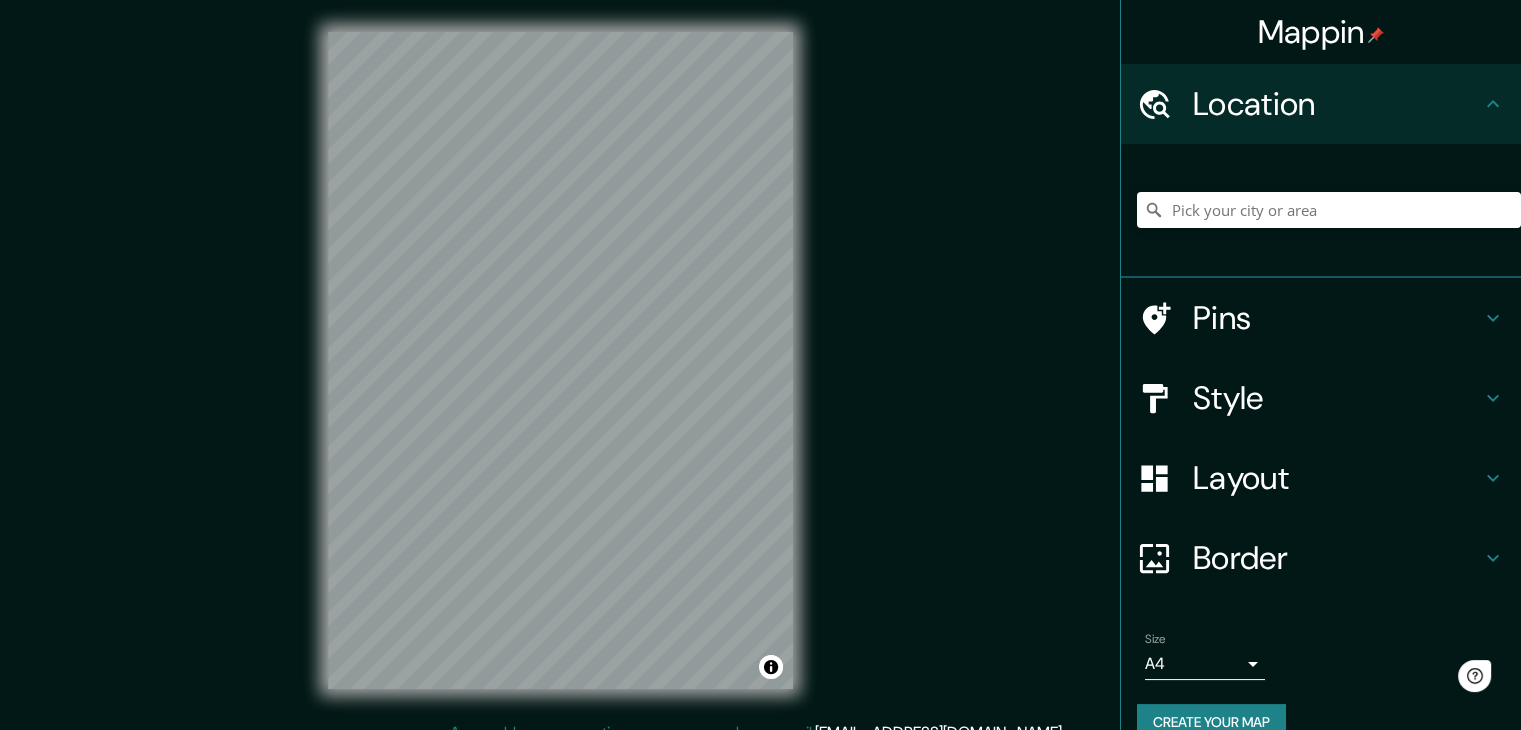 scroll, scrollTop: 0, scrollLeft: 0, axis: both 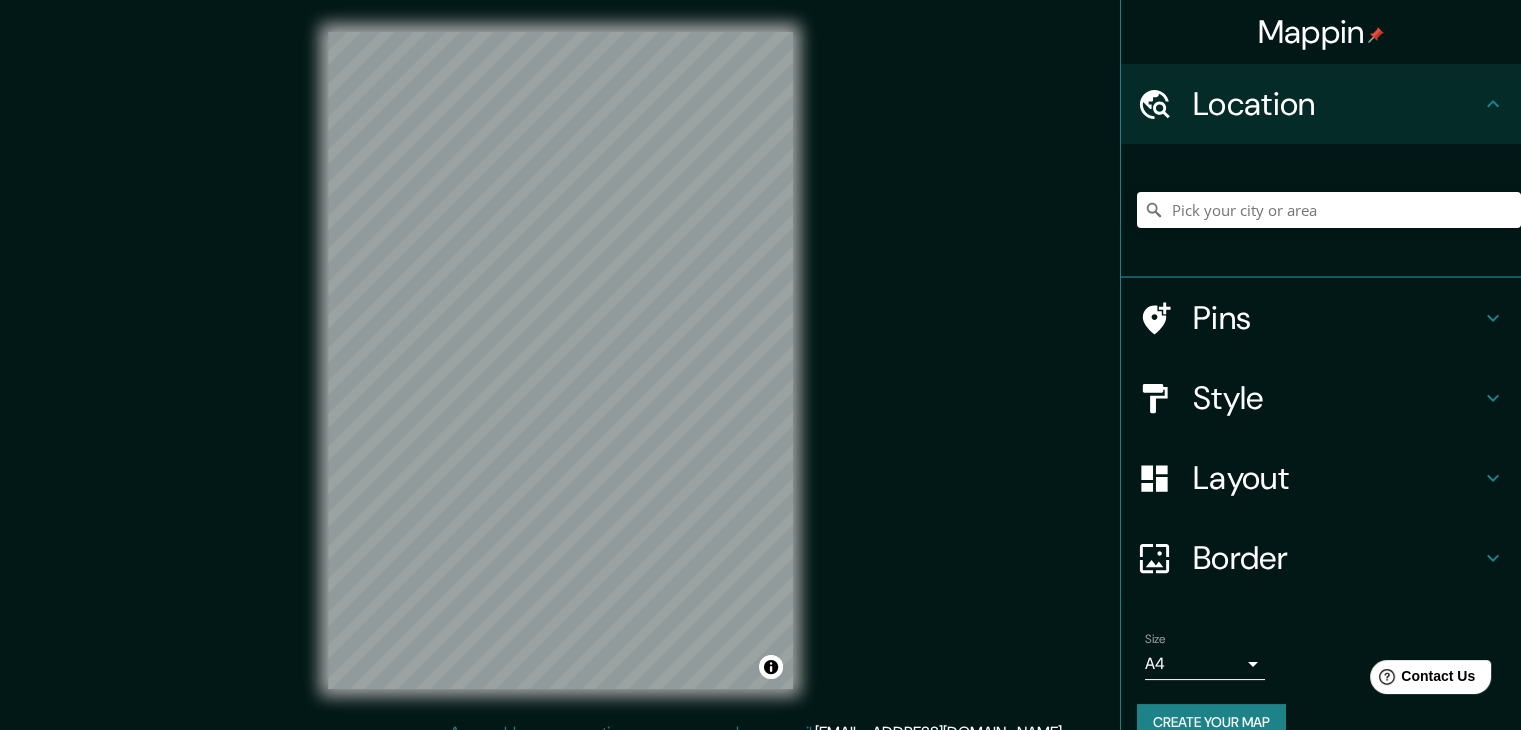 click on "Pins" at bounding box center (1337, 318) 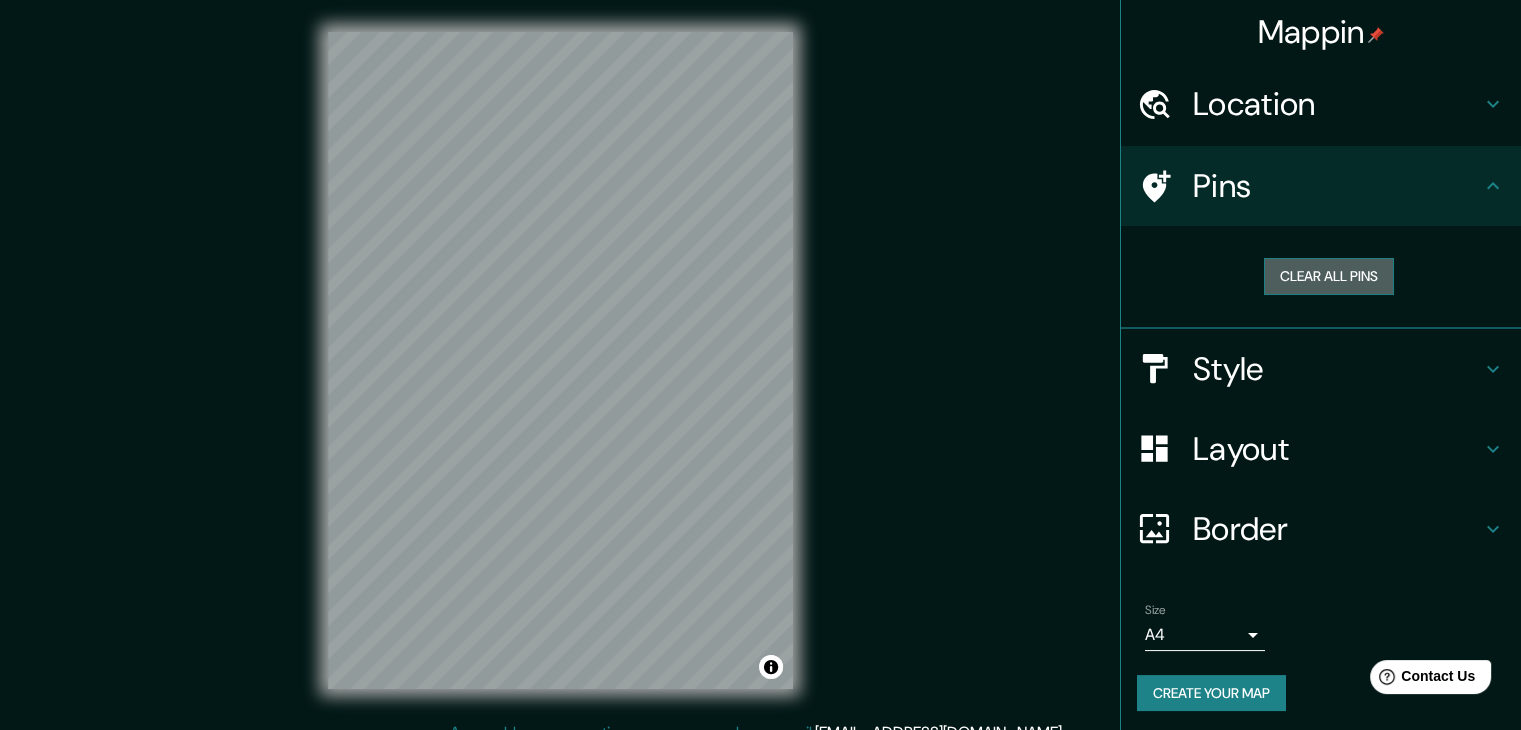 click on "Clear all pins" at bounding box center (1329, 276) 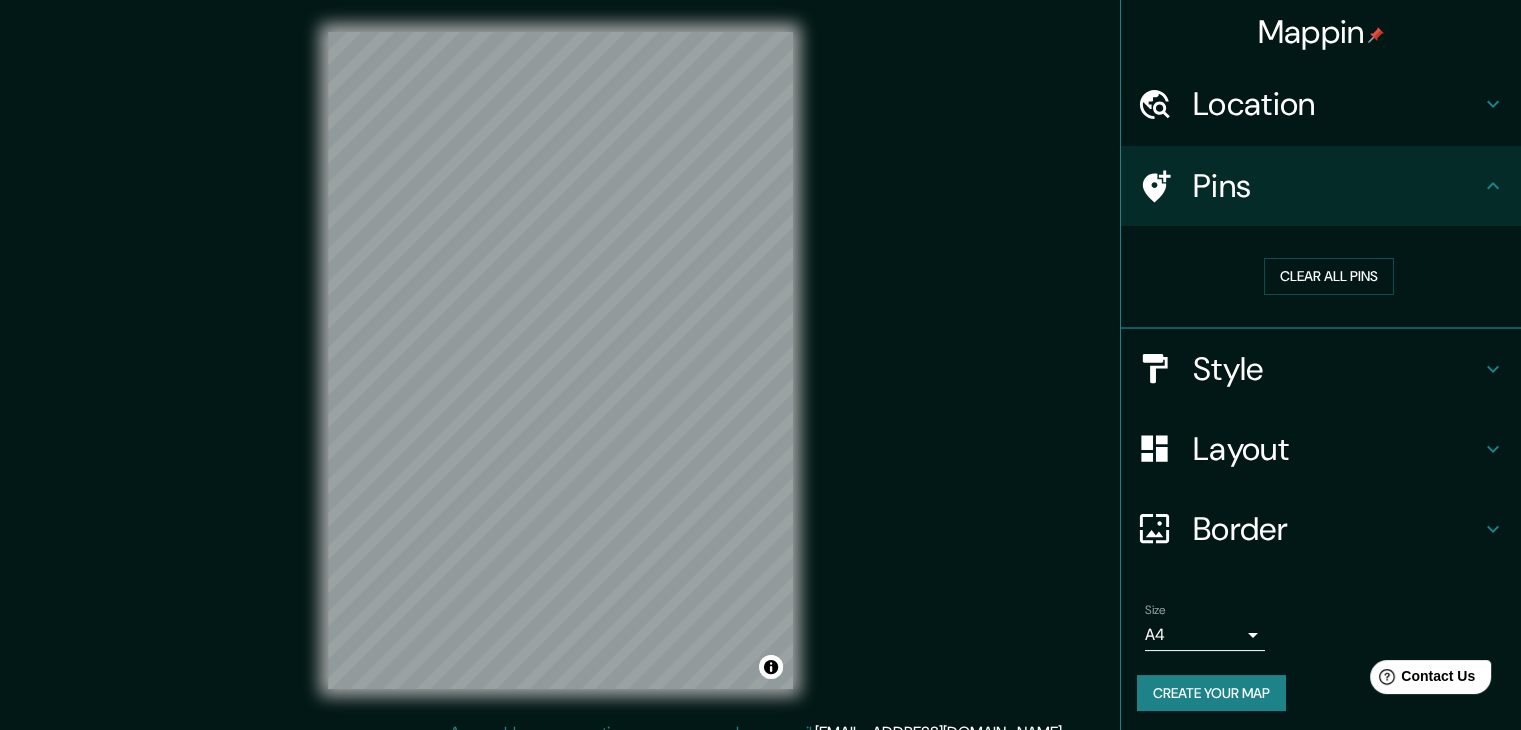 click on "Mappin" at bounding box center (1321, 32) 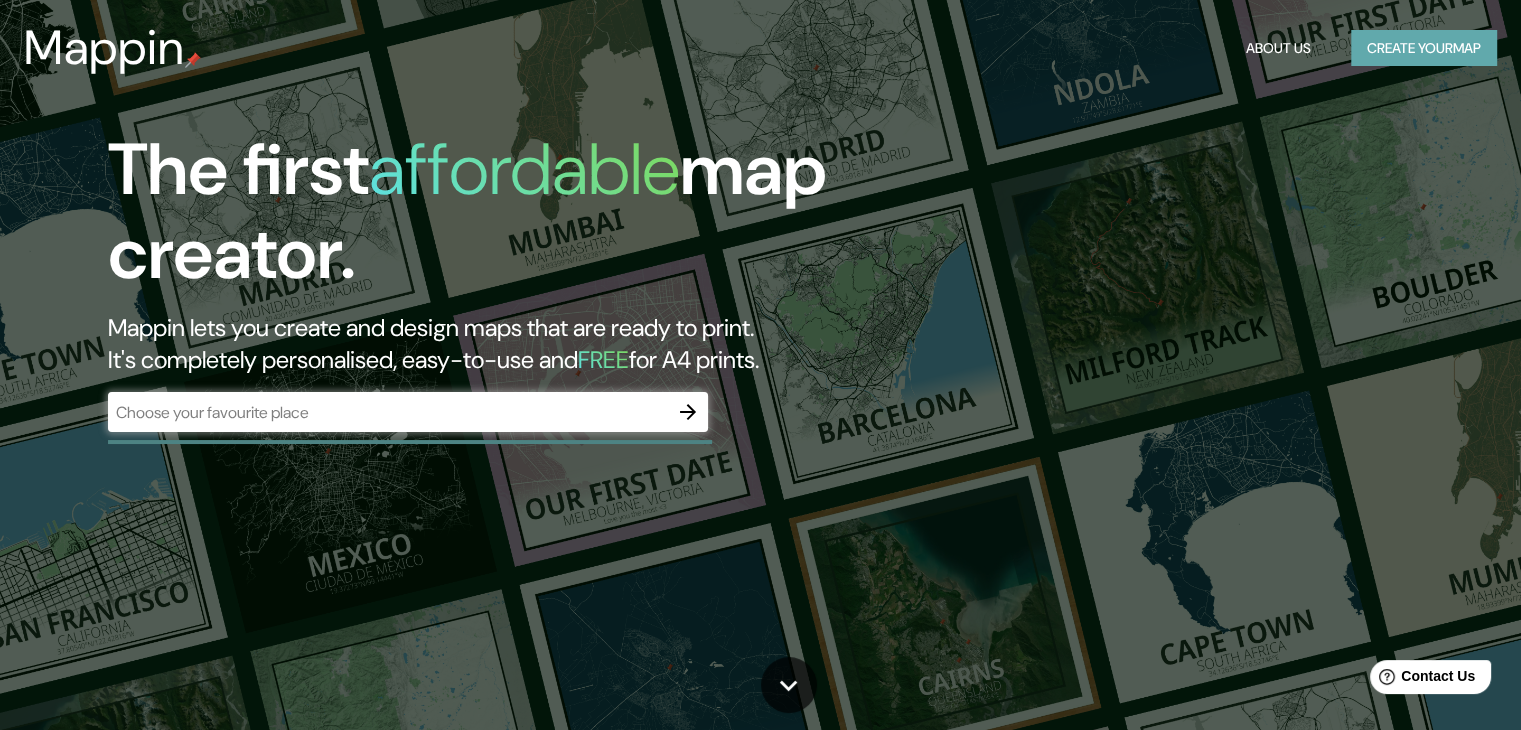 click on "Create your   map" at bounding box center [1424, 48] 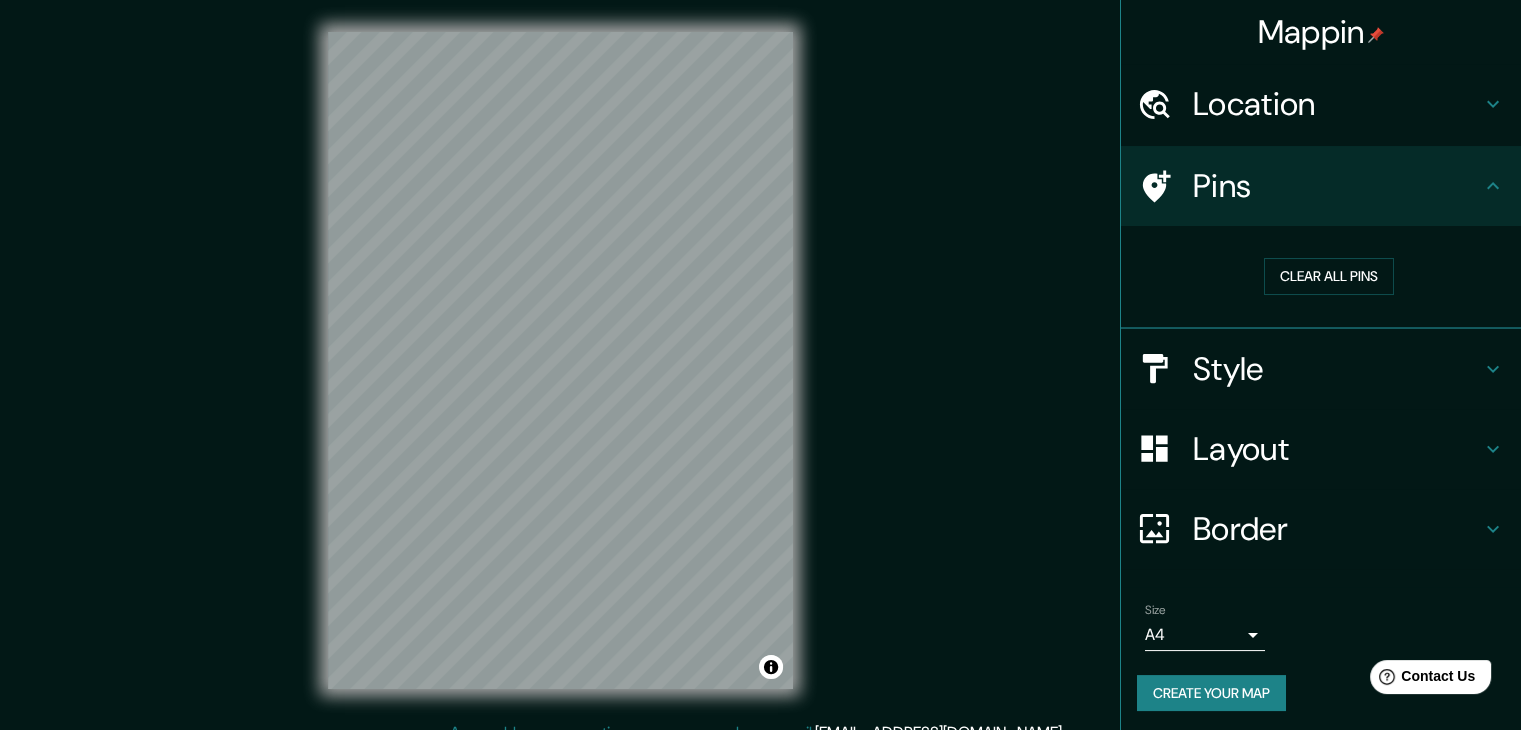 click on "Pins" at bounding box center [1321, 186] 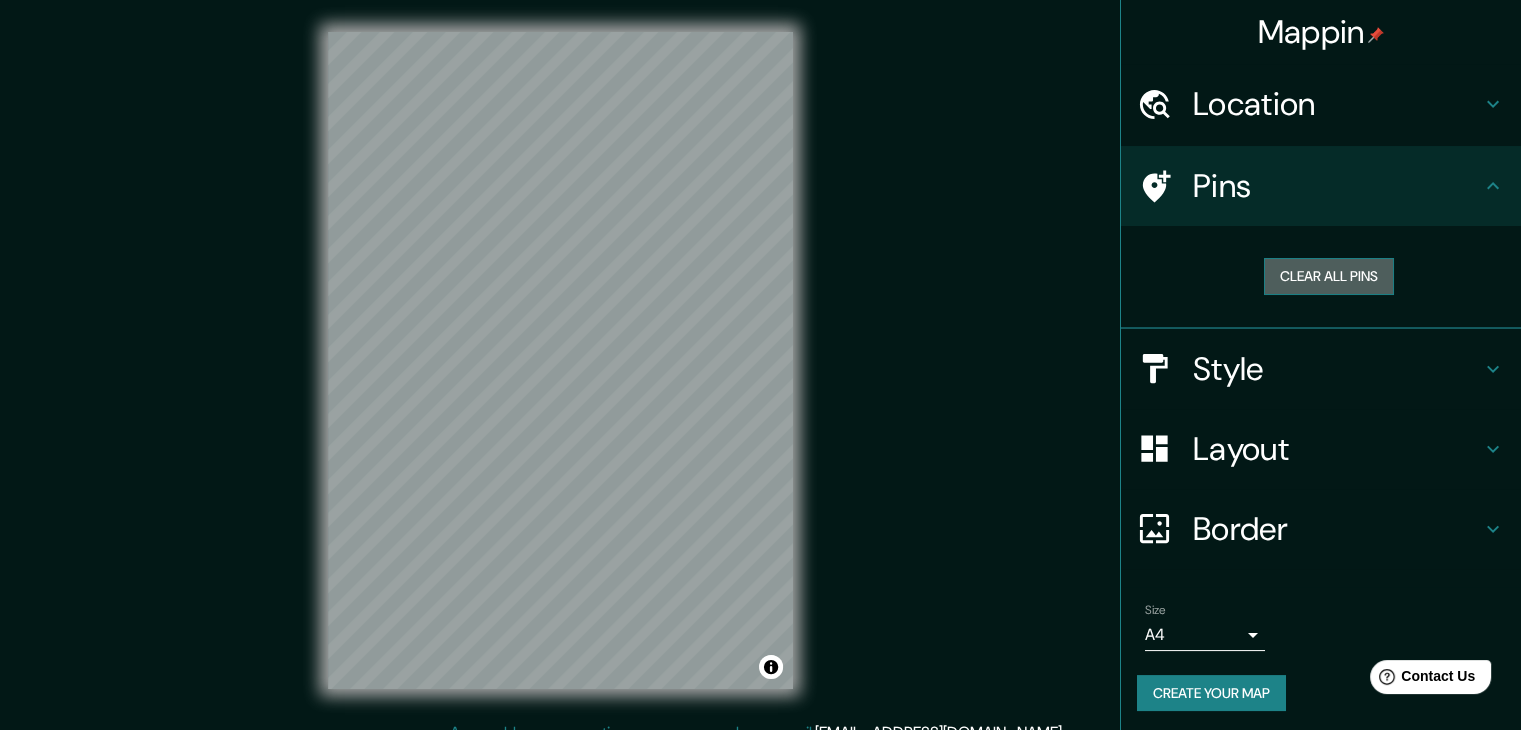 click on "Clear all pins" at bounding box center (1329, 276) 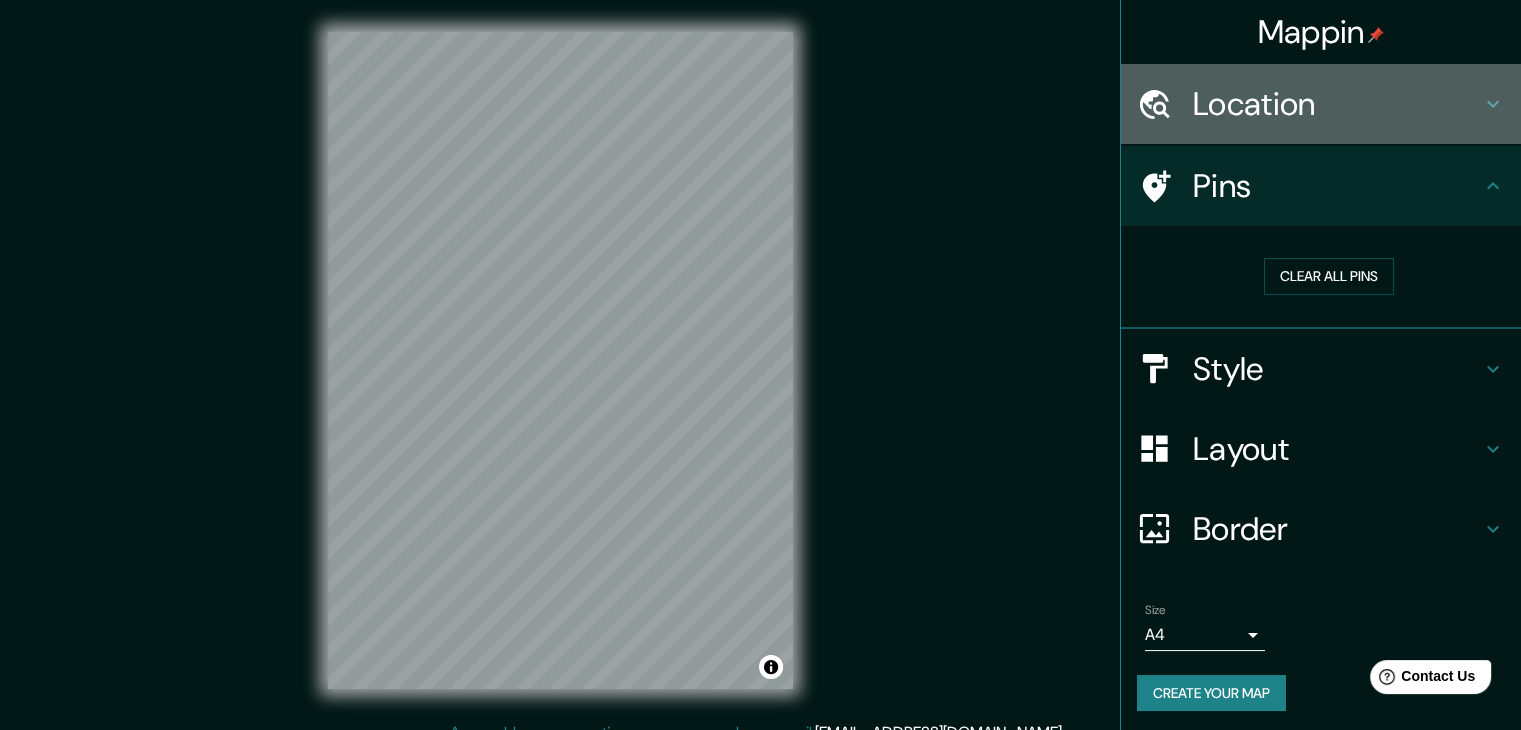 click on "Location" at bounding box center (1321, 104) 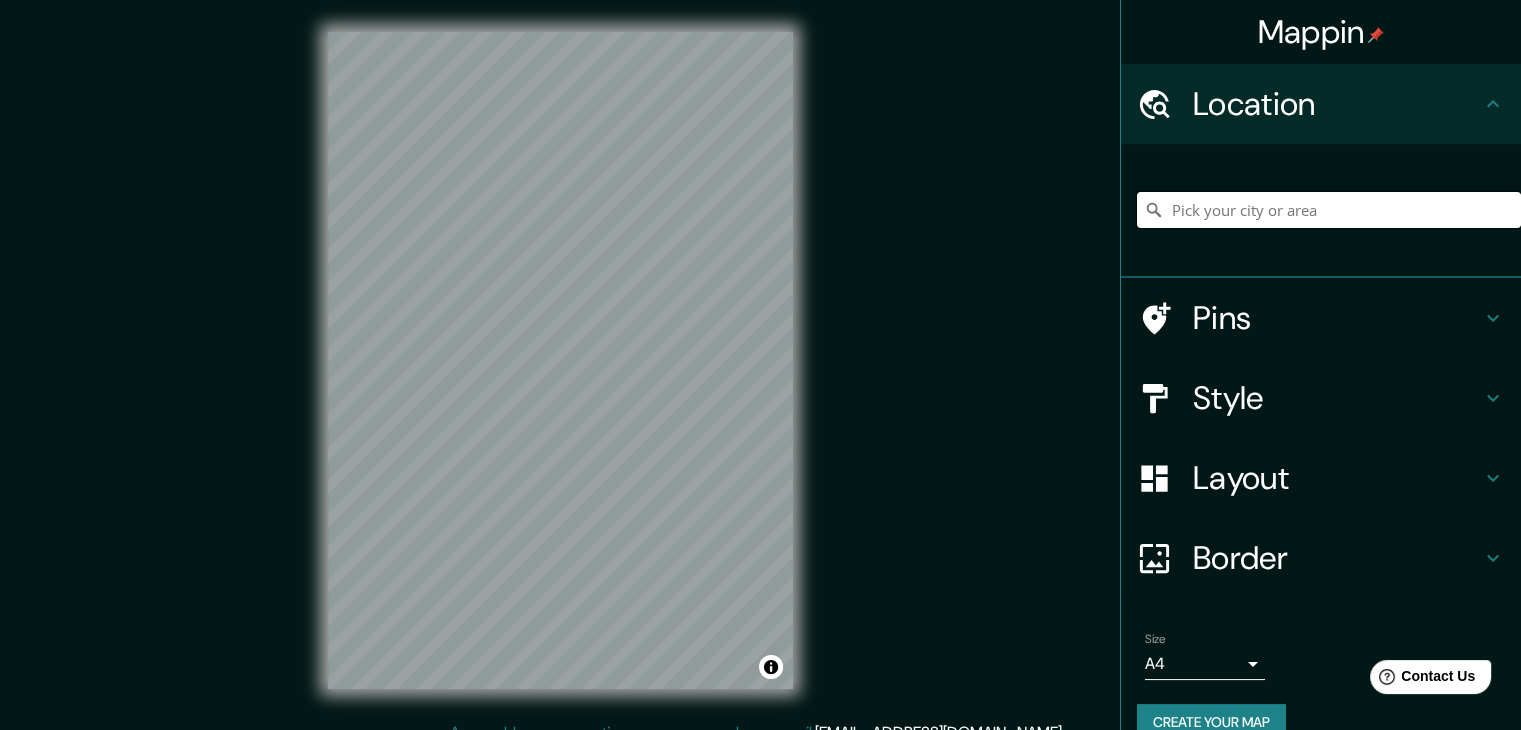 click at bounding box center (1329, 210) 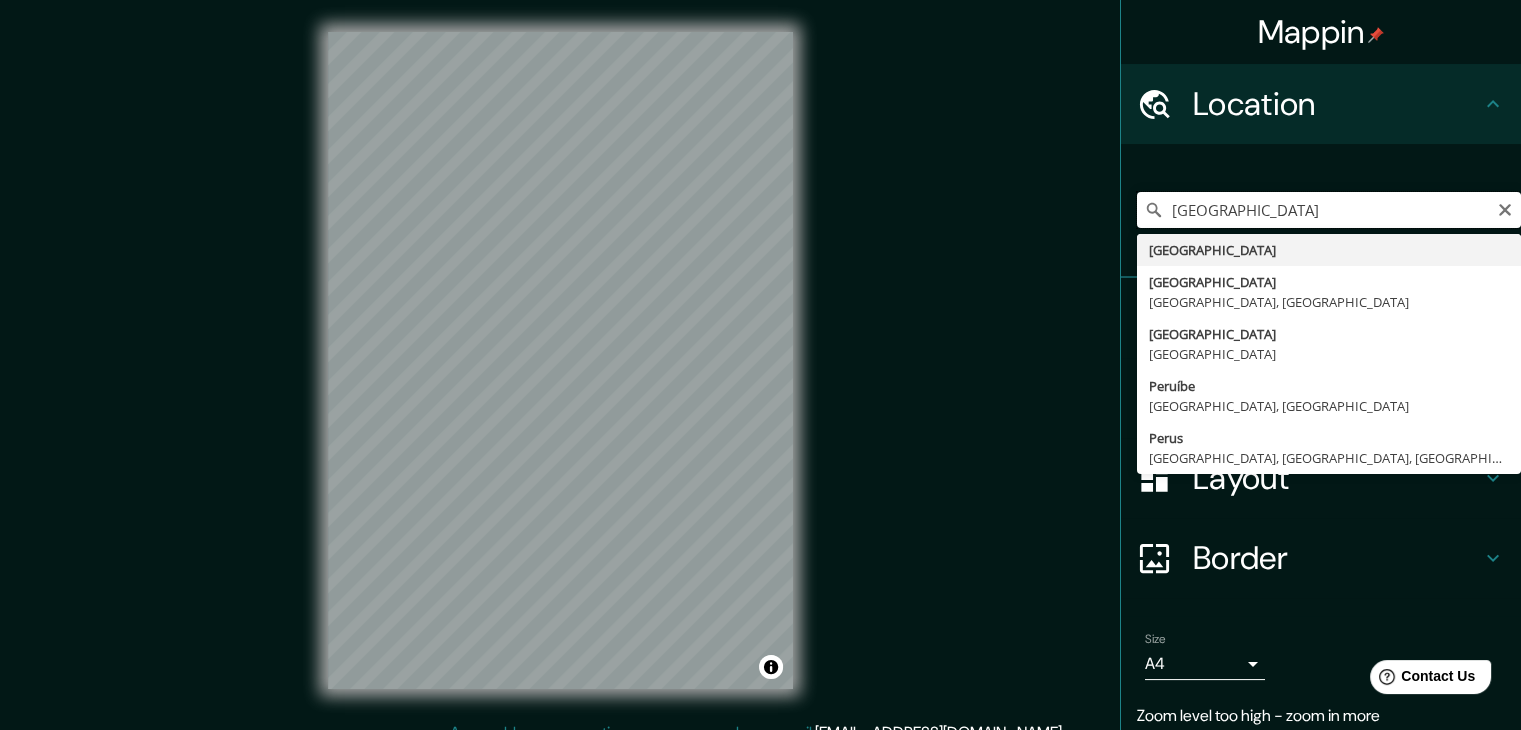 click on "Perú" at bounding box center [1329, 210] 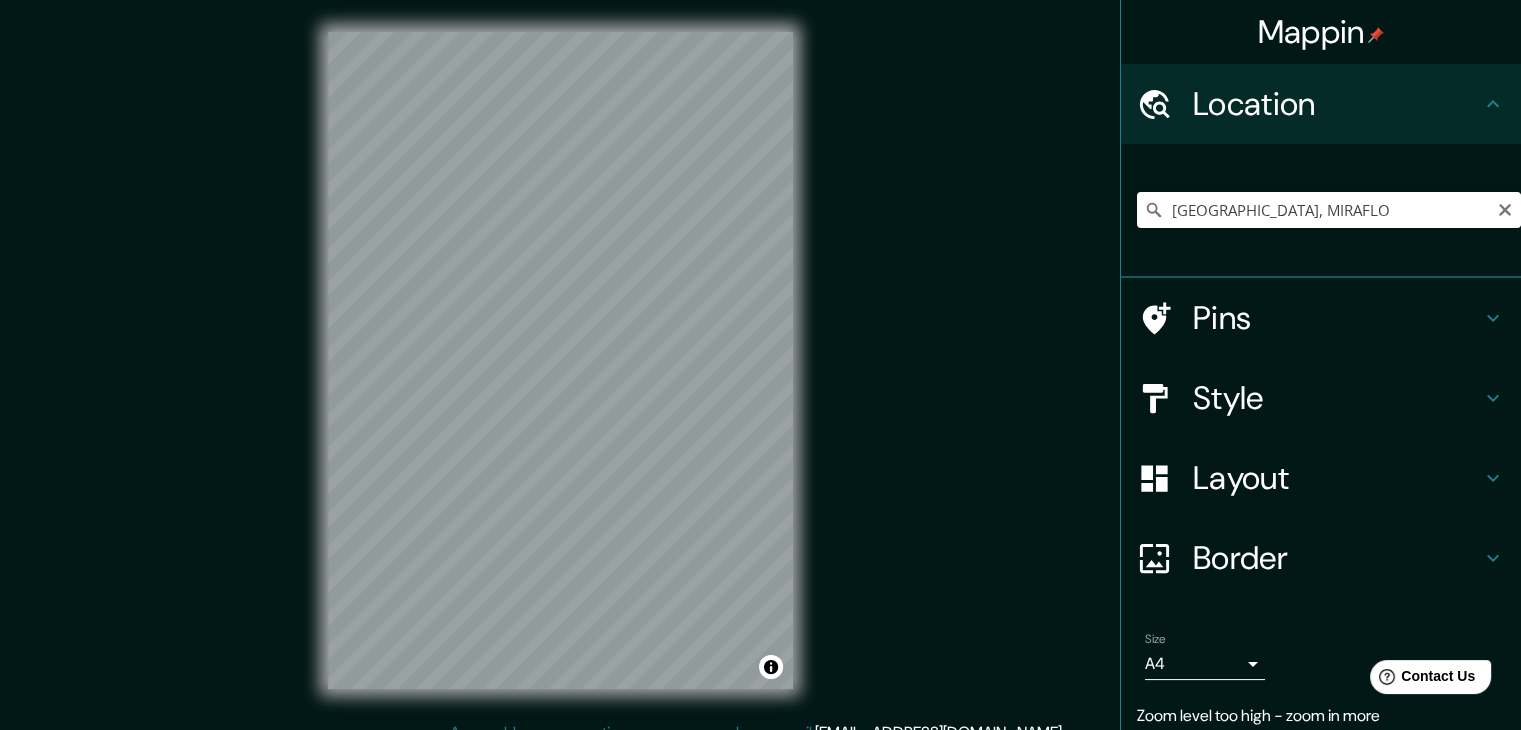 drag, startPoint x: 1284, startPoint y: 187, endPoint x: 1235, endPoint y: 201, distance: 50.96077 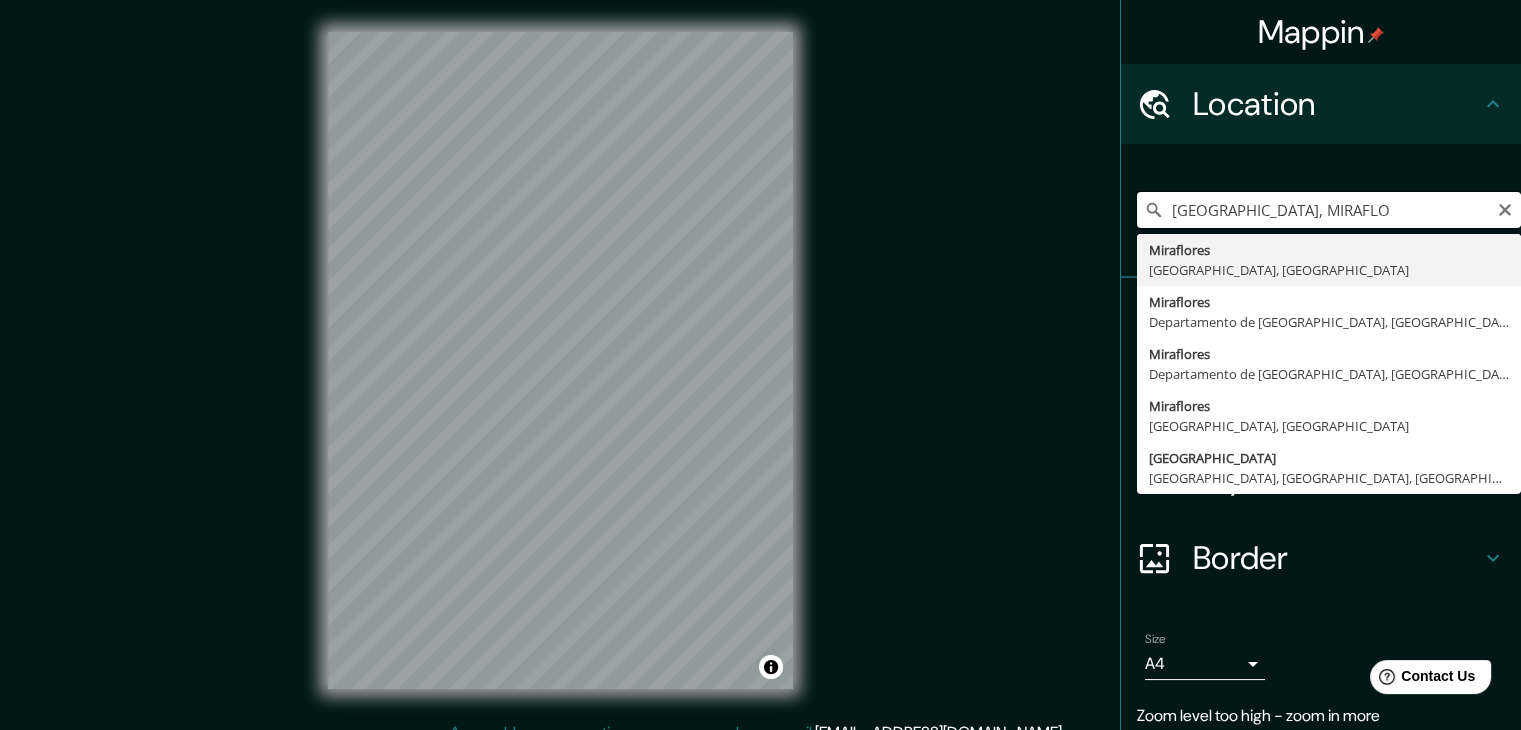drag, startPoint x: 1276, startPoint y: 203, endPoint x: 1196, endPoint y: 203, distance: 80 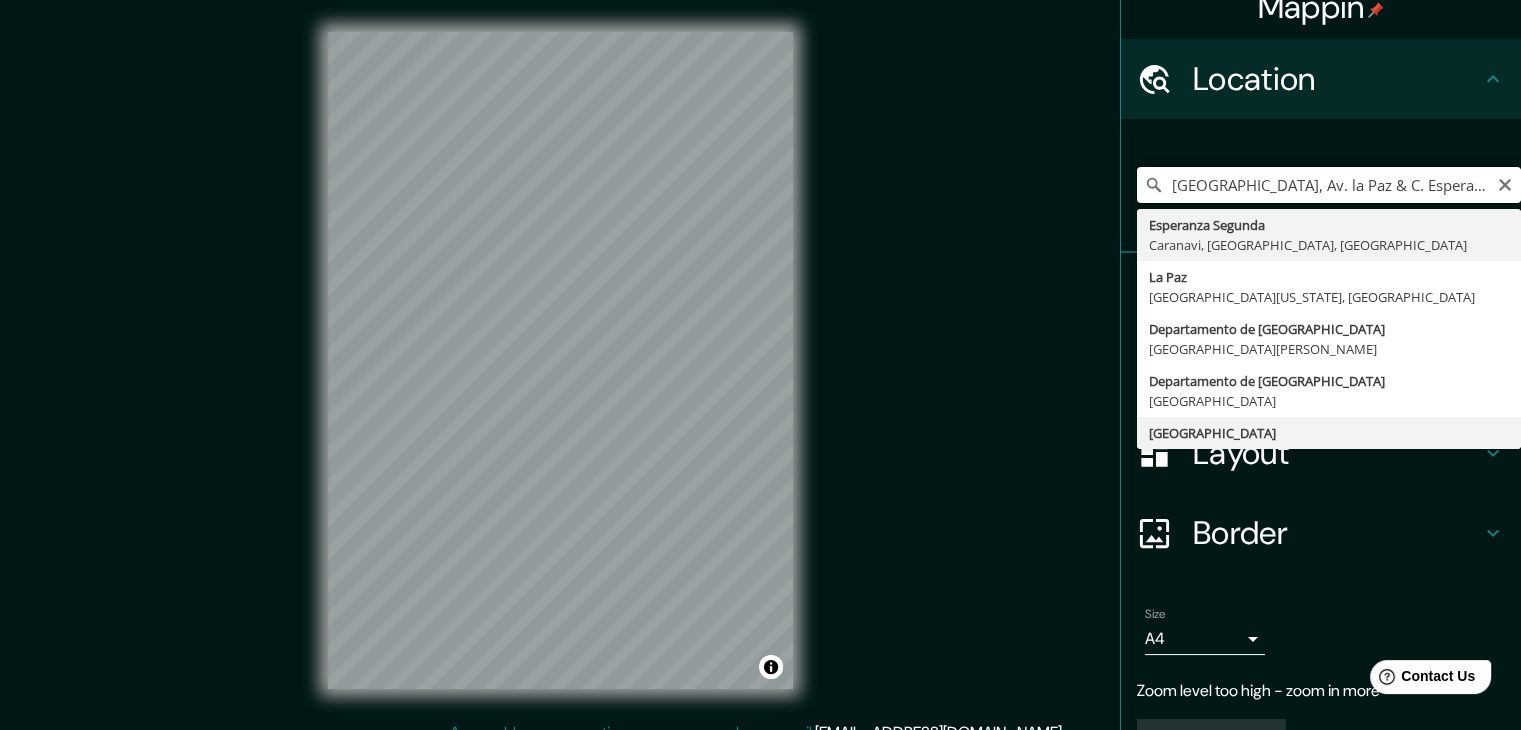 scroll, scrollTop: 0, scrollLeft: 0, axis: both 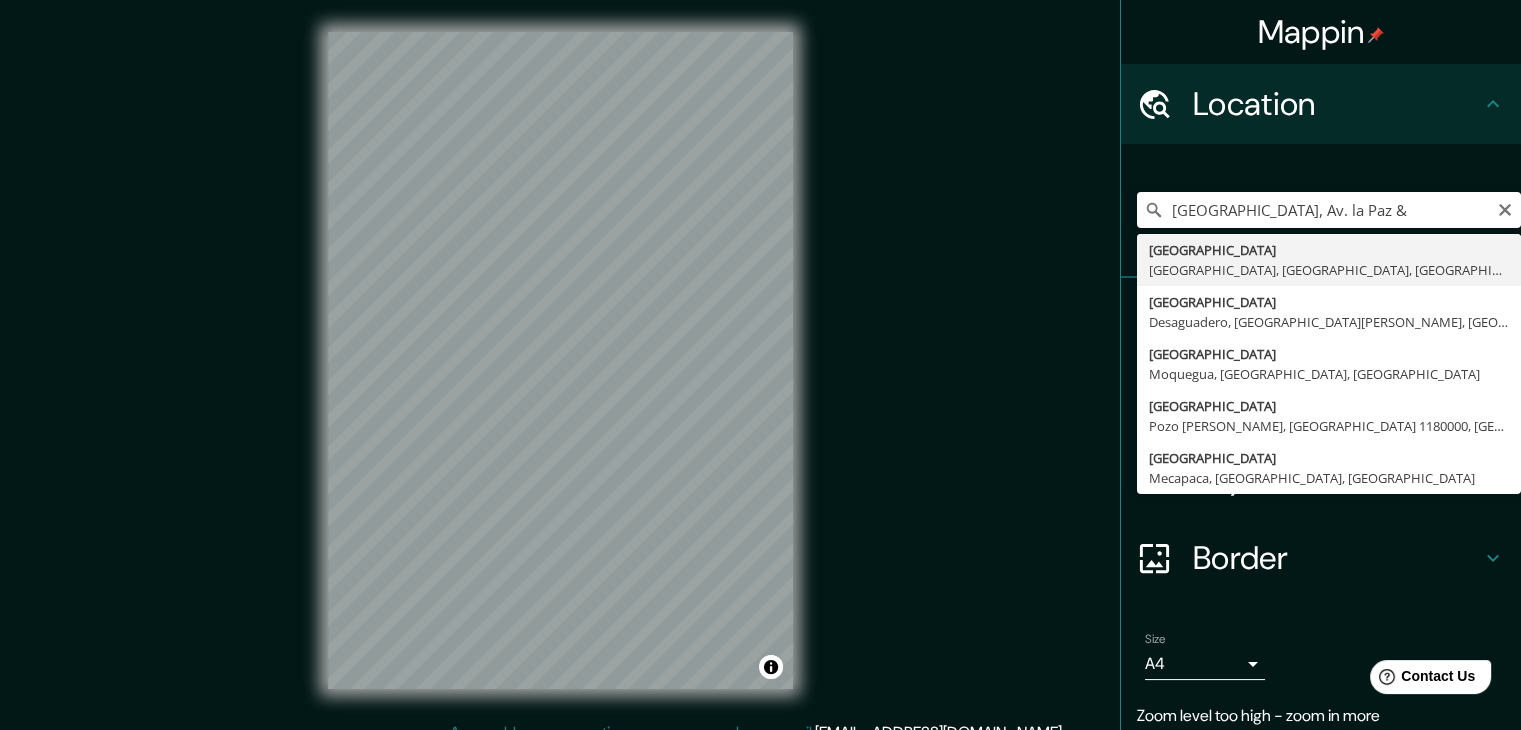 type on "Avenida La Paz, Miraflores, Provincia de Lima, Perú" 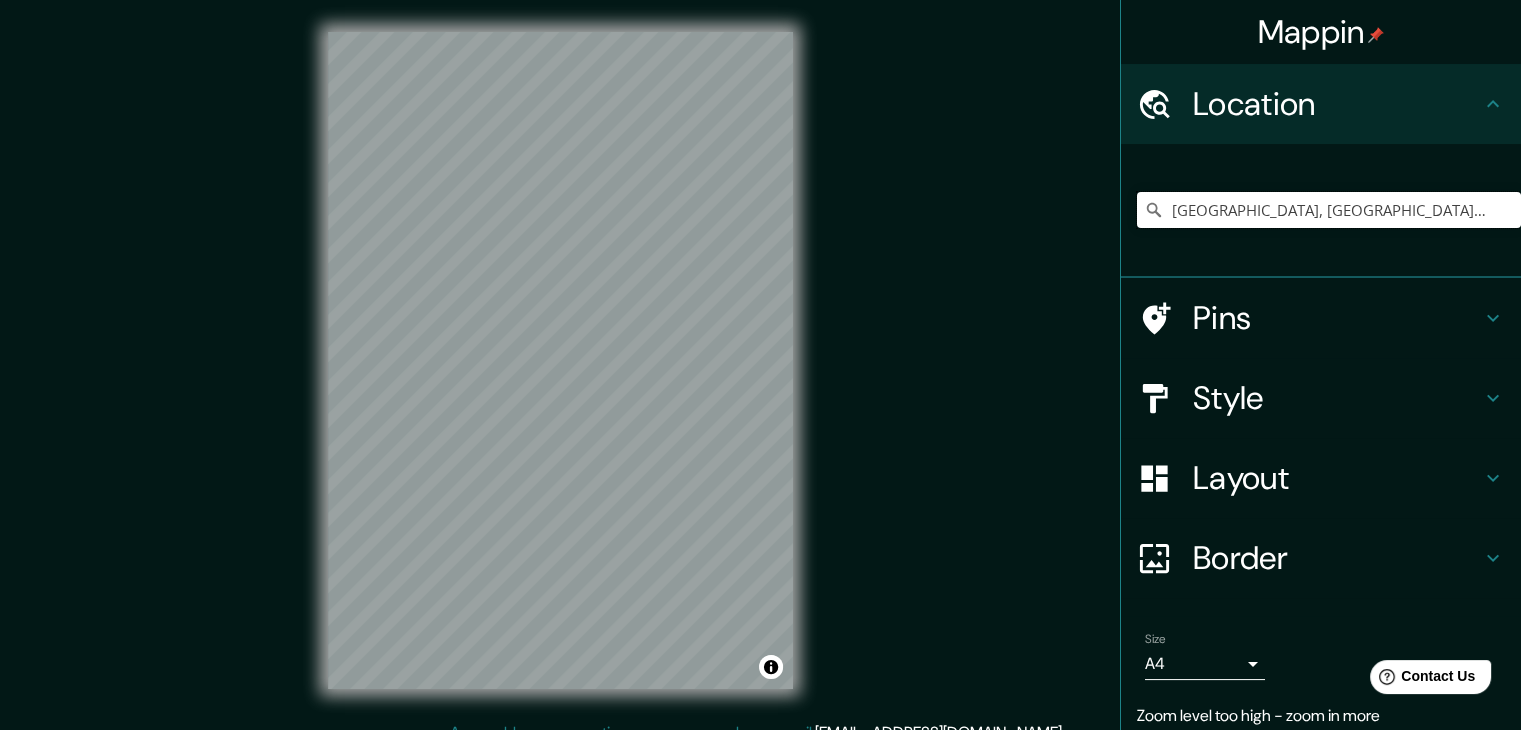 scroll, scrollTop: 0, scrollLeft: 0, axis: both 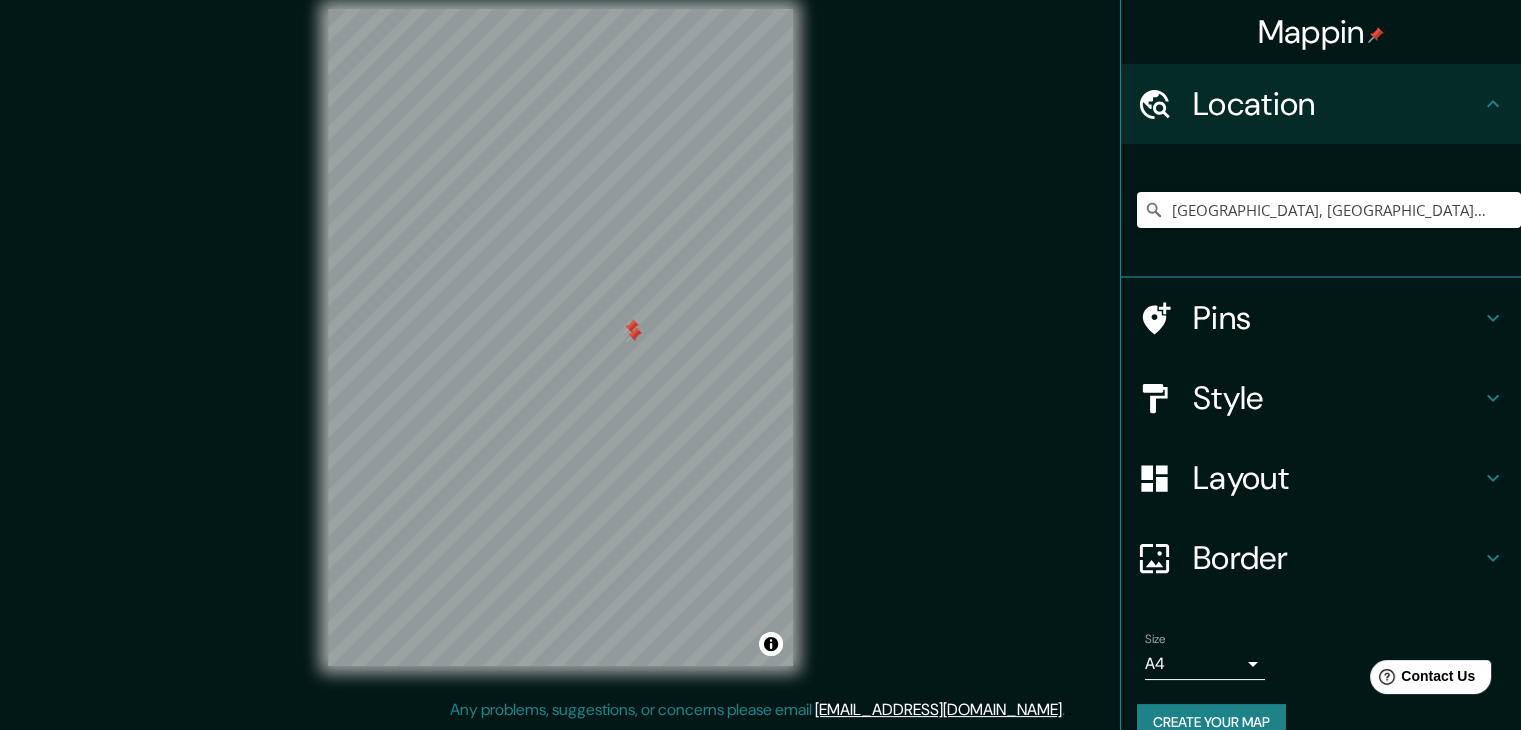 click at bounding box center [634, 335] 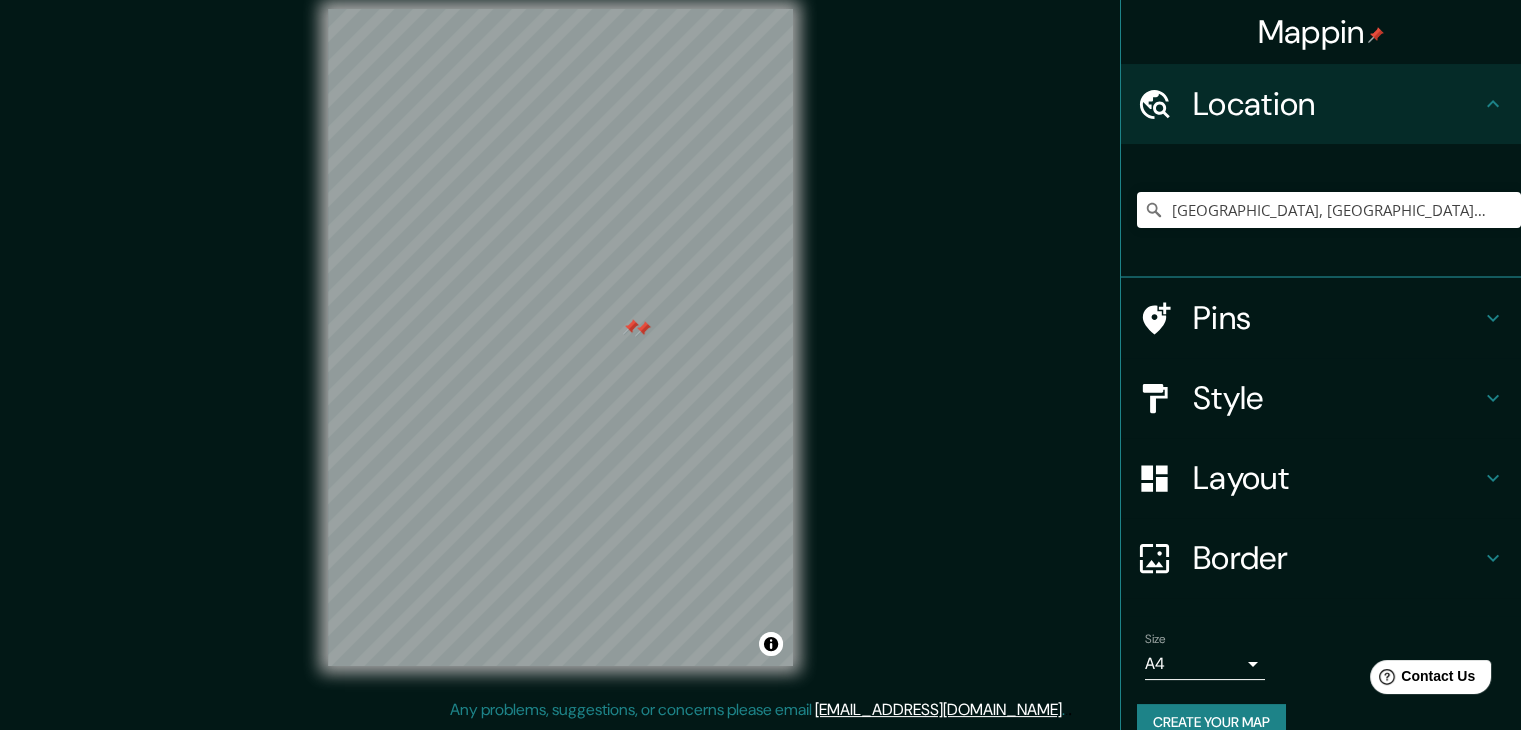 click at bounding box center [643, 329] 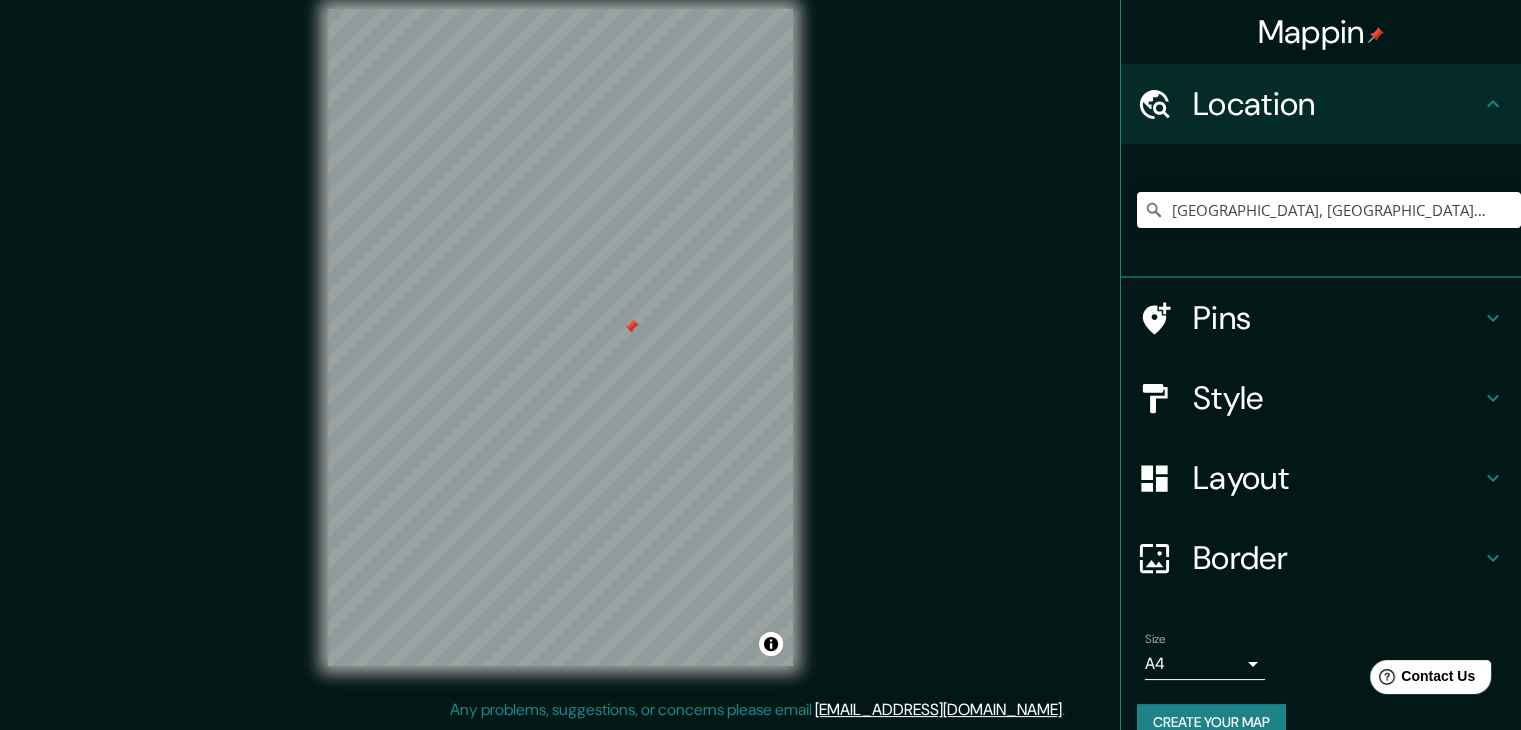 click at bounding box center [631, 327] 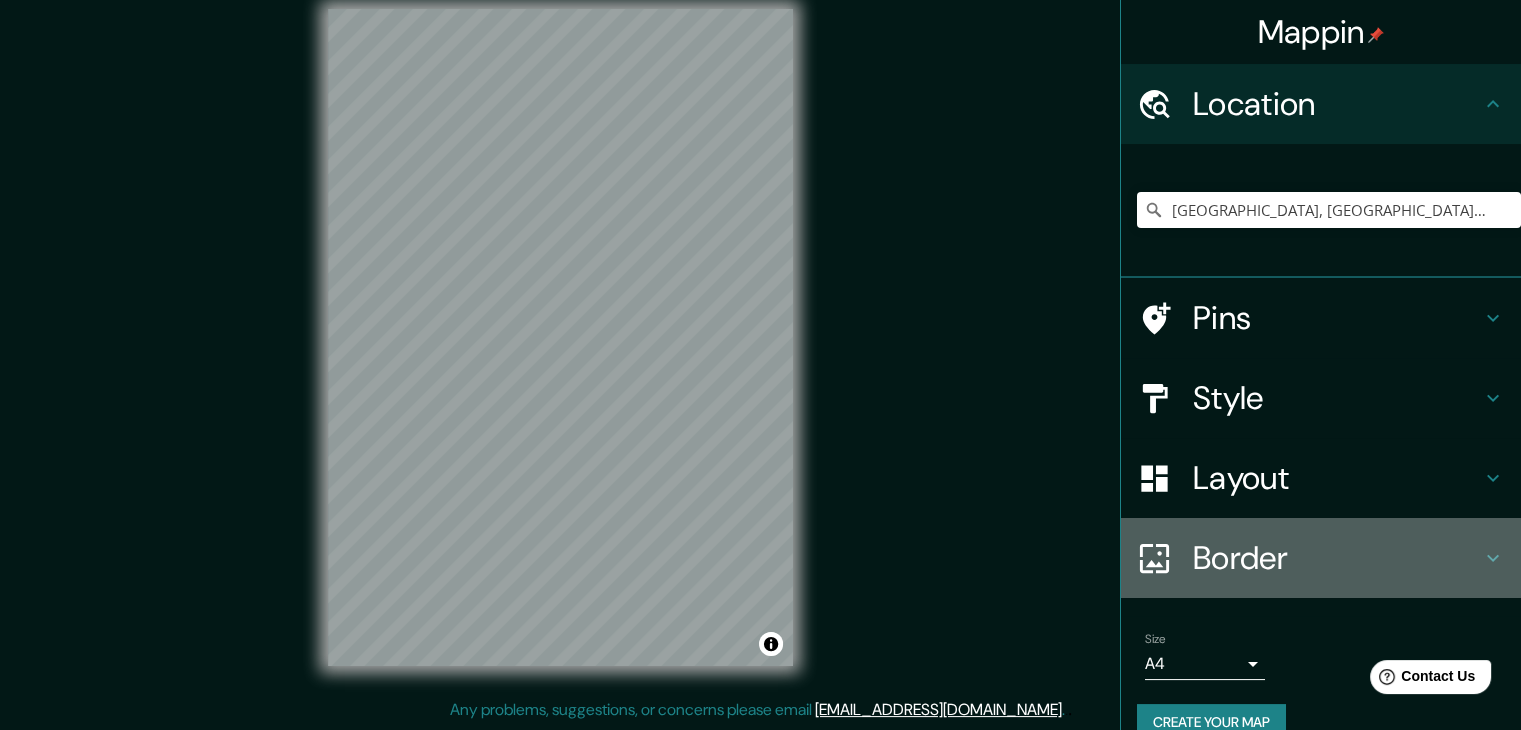 click on "Border" at bounding box center [1337, 558] 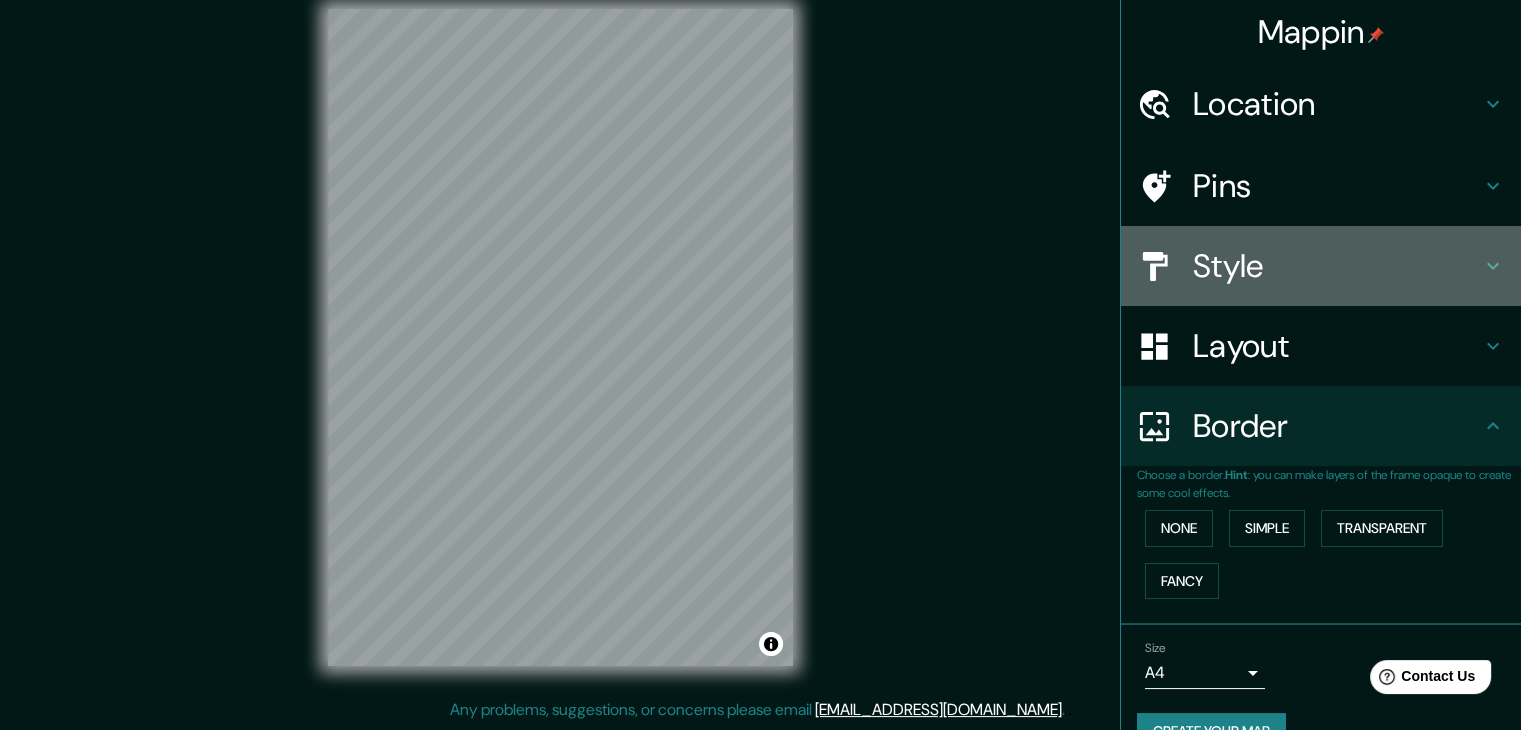 click on "Style" at bounding box center (1321, 266) 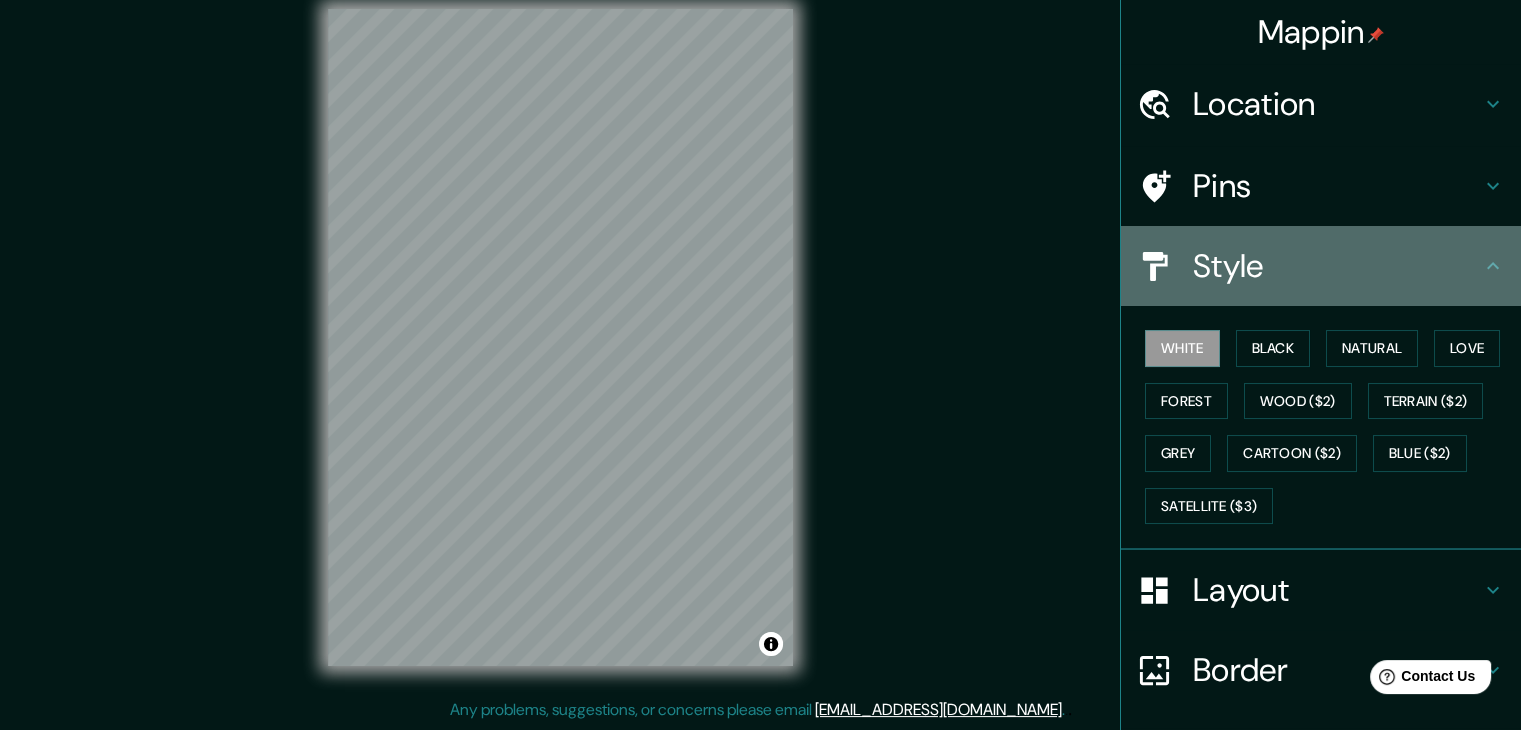 click on "Style" at bounding box center (1337, 266) 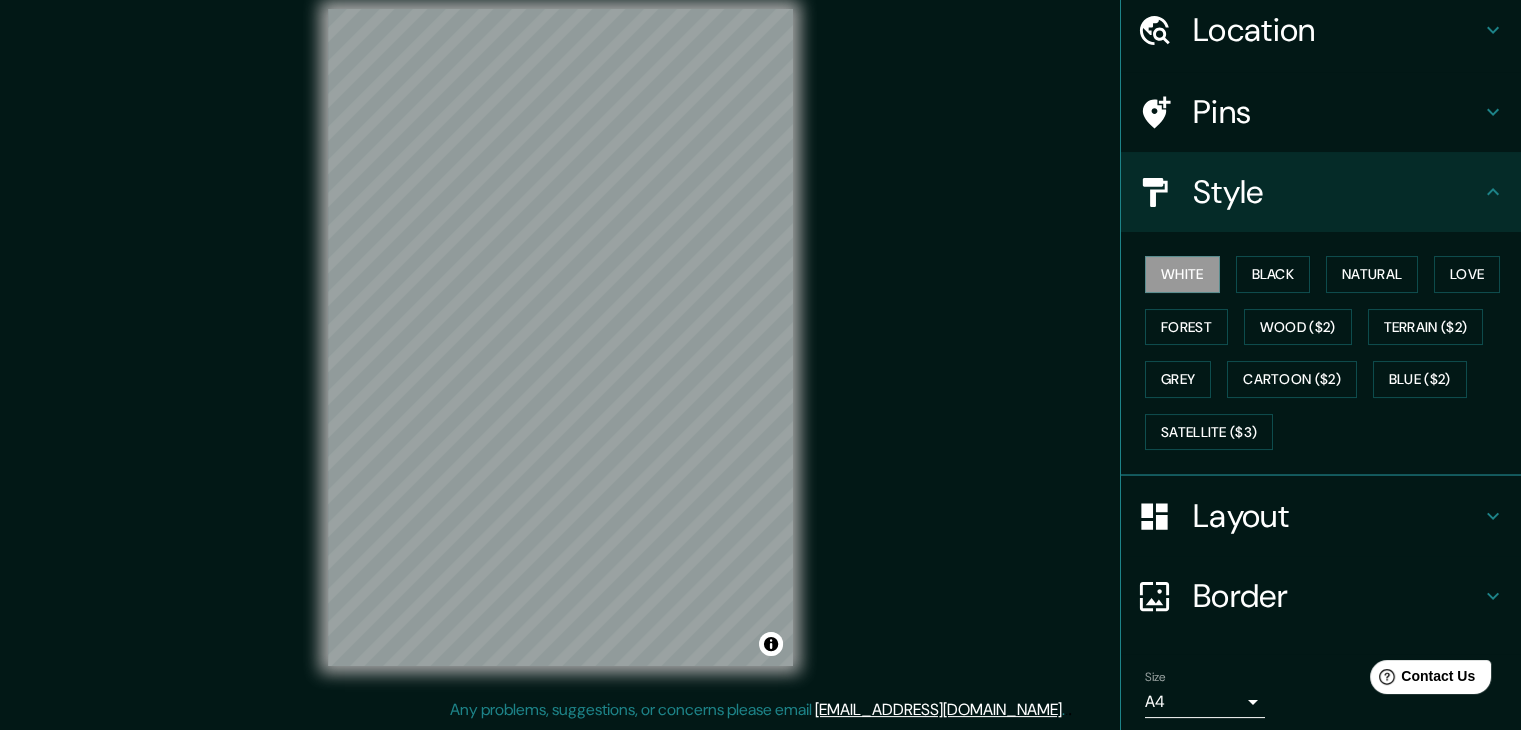 scroll, scrollTop: 144, scrollLeft: 0, axis: vertical 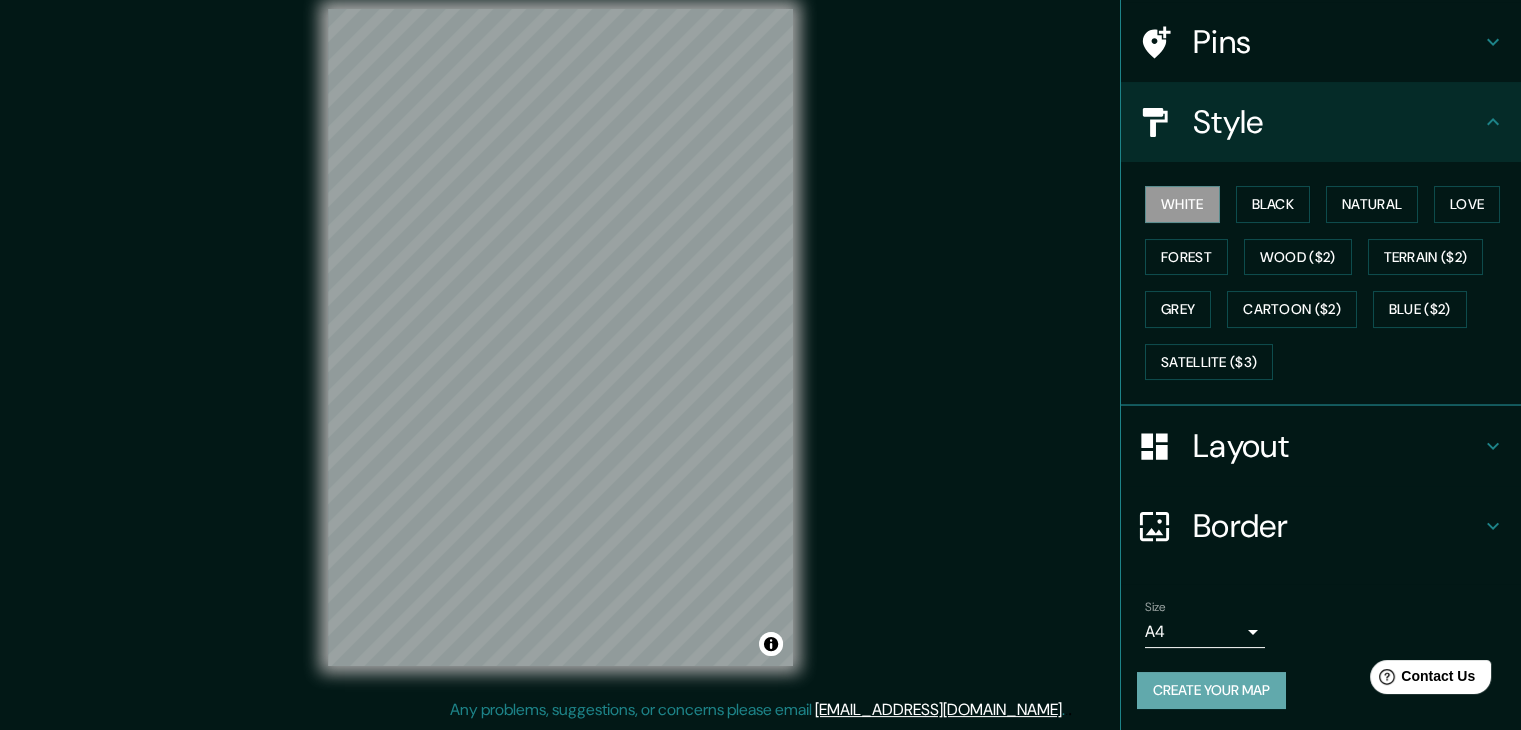 click on "Create your map" at bounding box center [1211, 690] 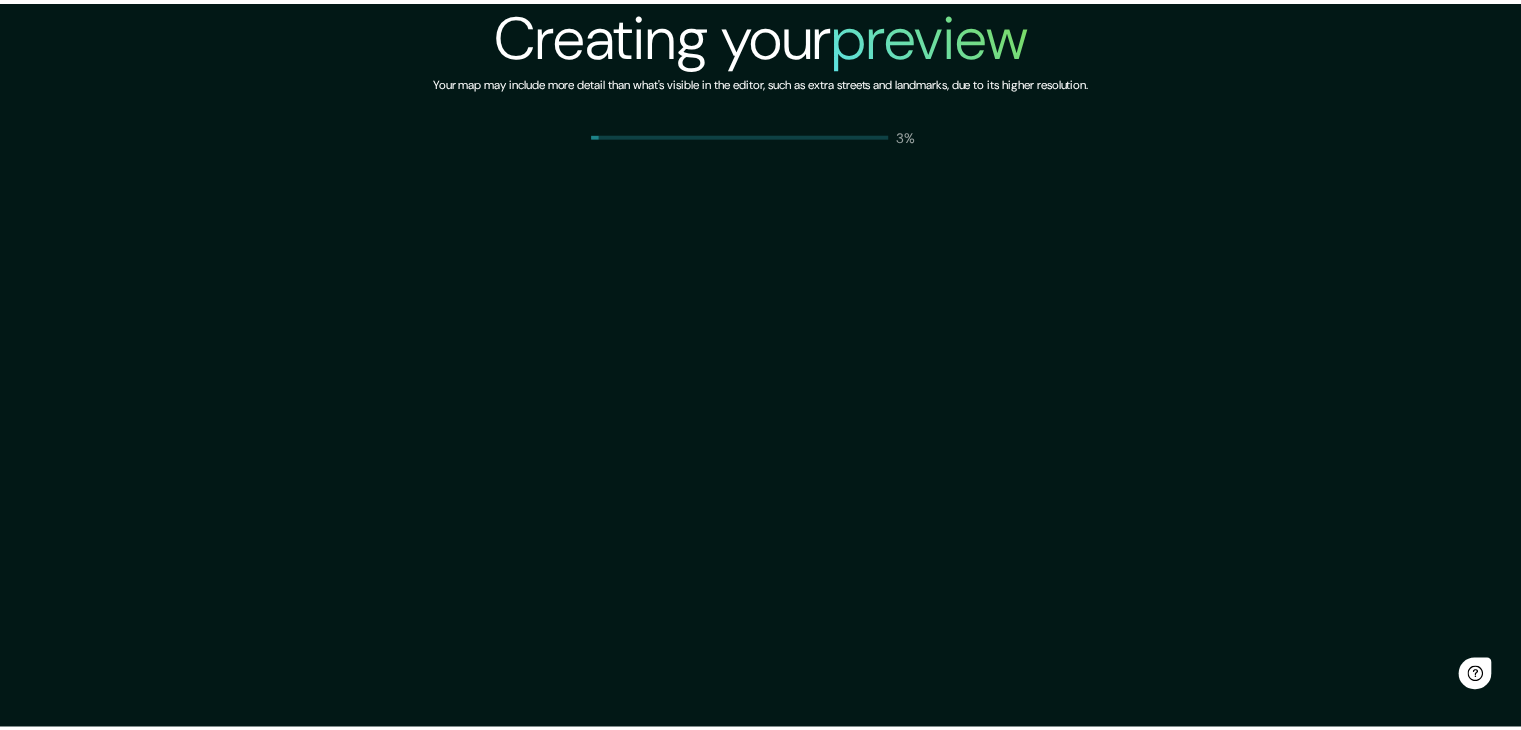 scroll, scrollTop: 0, scrollLeft: 0, axis: both 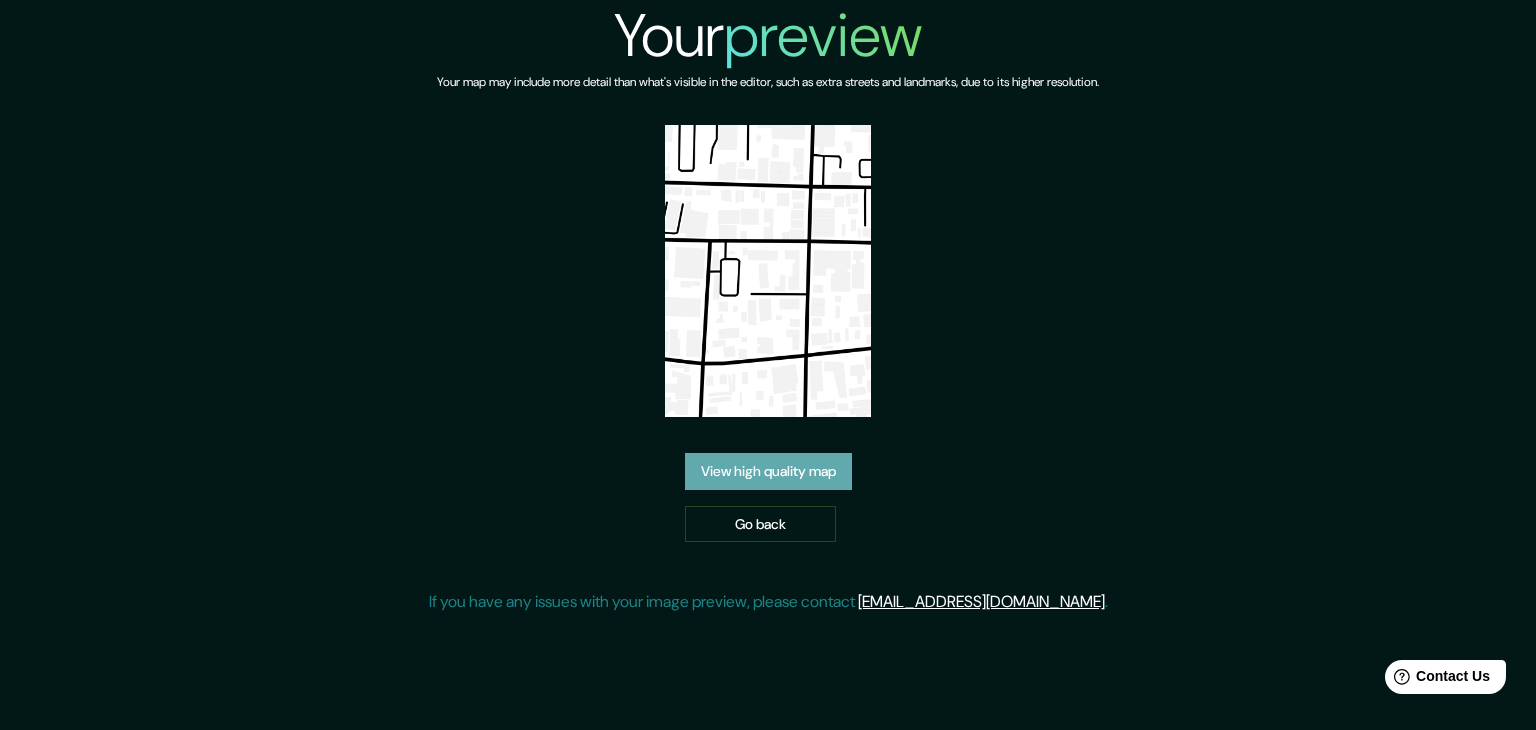 click on "View high quality map" at bounding box center [768, 471] 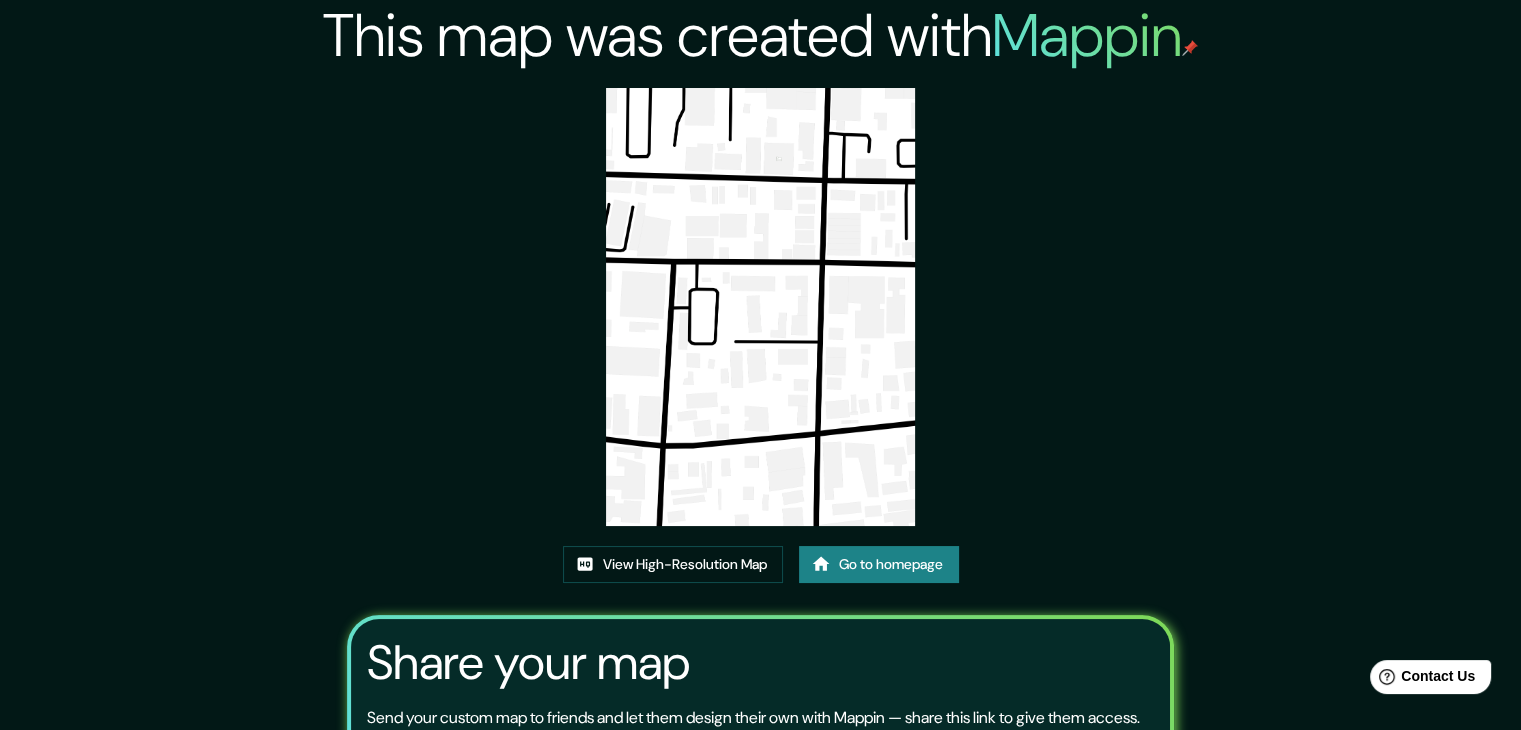 click on "This map was created with  Mappin View High-Resolution Map Go to homepage Share your map Send your custom map to friends and let them design their own with Mappin — share this link to give them access. [URL][DOMAIN_NAME] Copy ​ Maps link valid for 60 days. If you have any problems getting your image preview, please contact    [EMAIL_ADDRESS][DOMAIN_NAME] ." at bounding box center [760, 457] 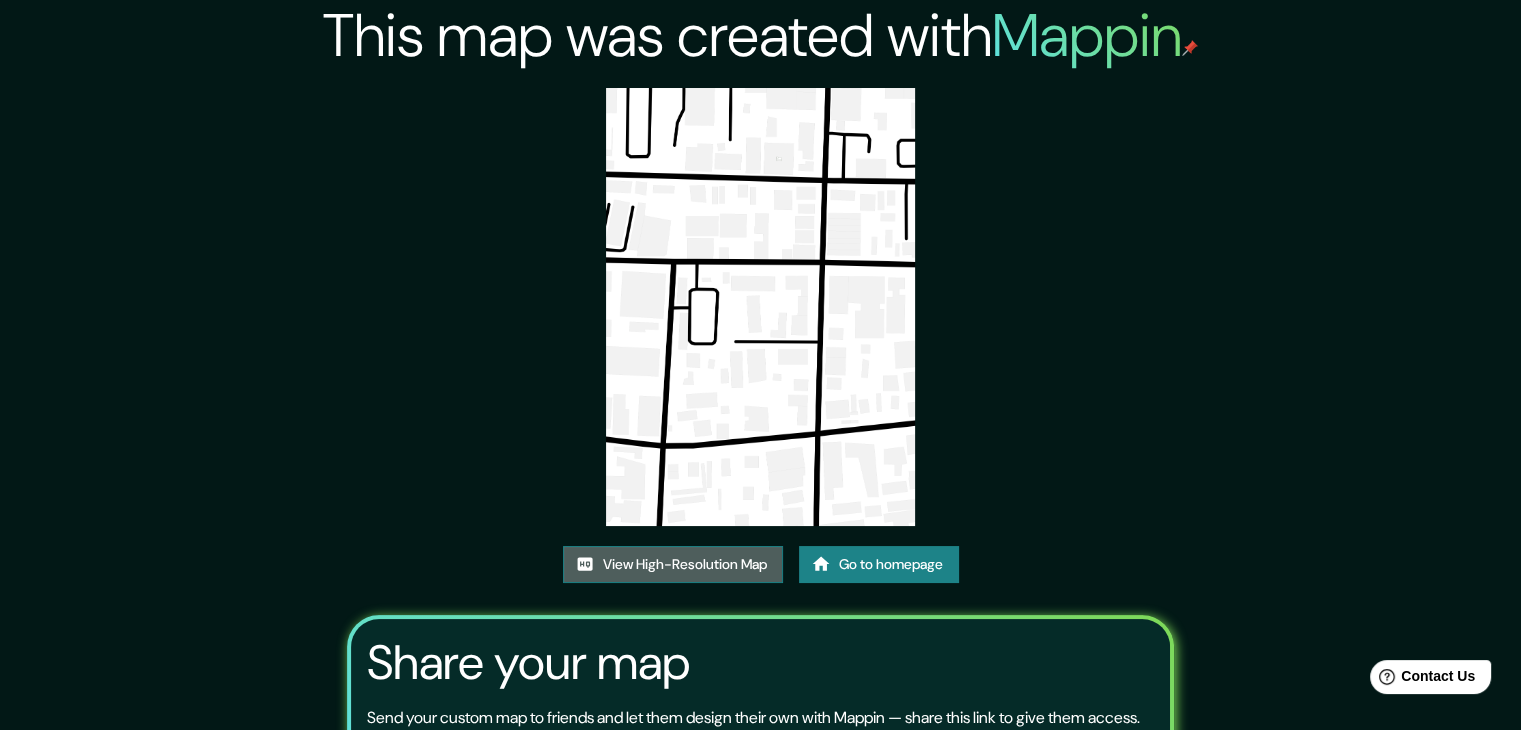 click on "View High-Resolution Map" at bounding box center (673, 564) 